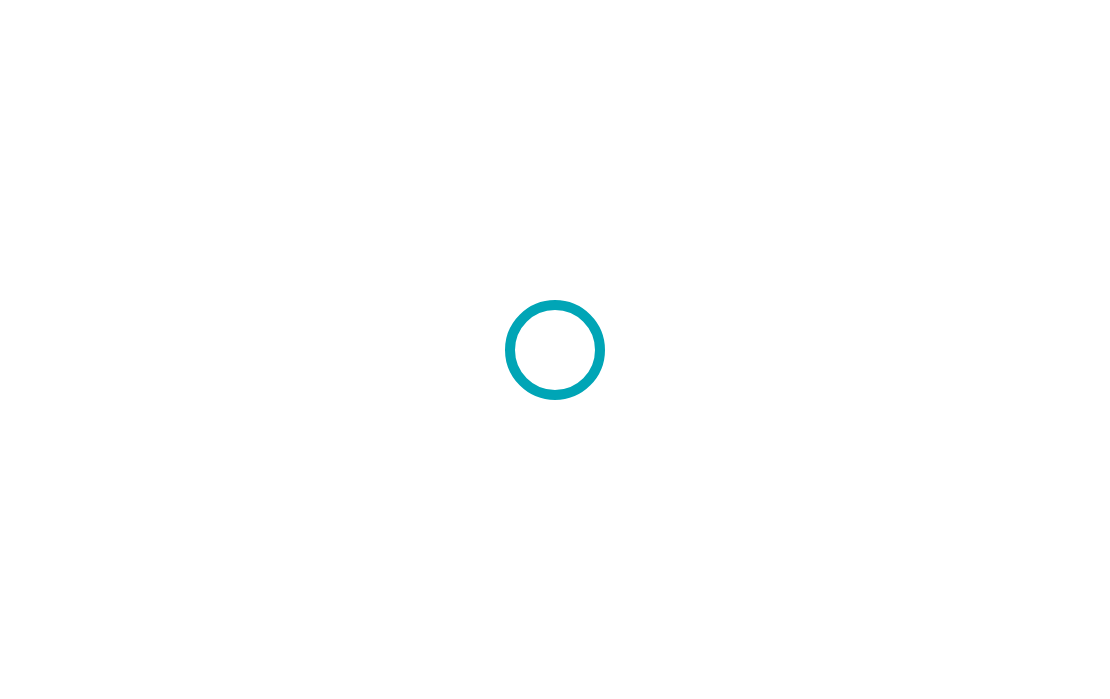scroll, scrollTop: 0, scrollLeft: 0, axis: both 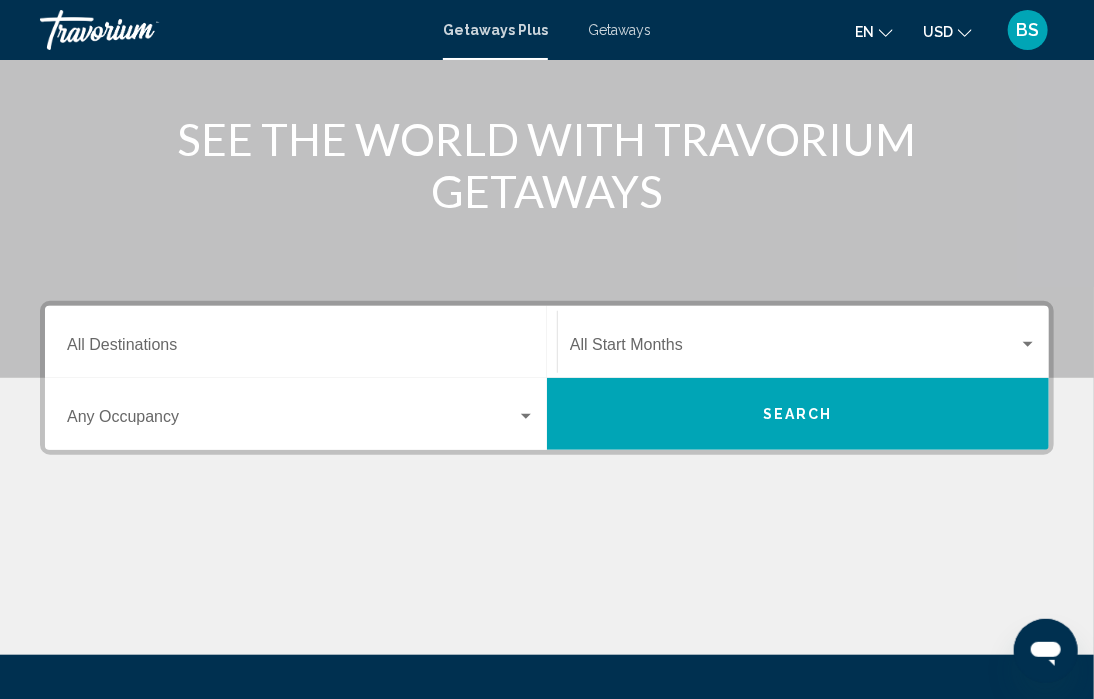 click on "Destination All Destinations" at bounding box center (301, 349) 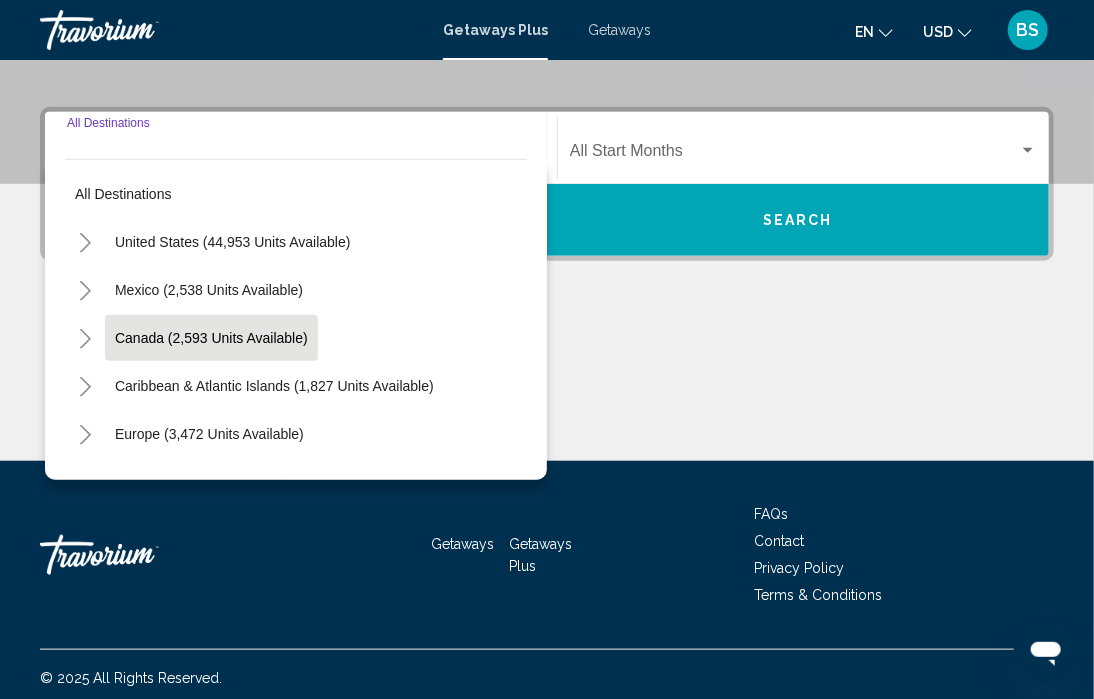 scroll, scrollTop: 422, scrollLeft: 0, axis: vertical 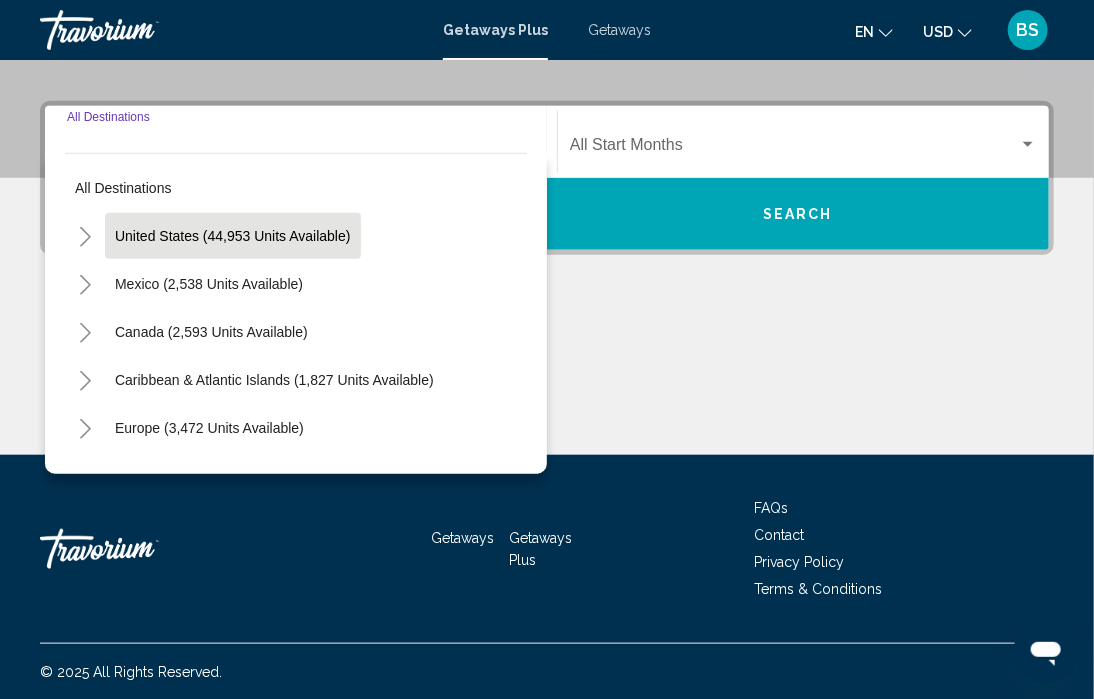 click on "United States (44,953 units available)" at bounding box center [209, 284] 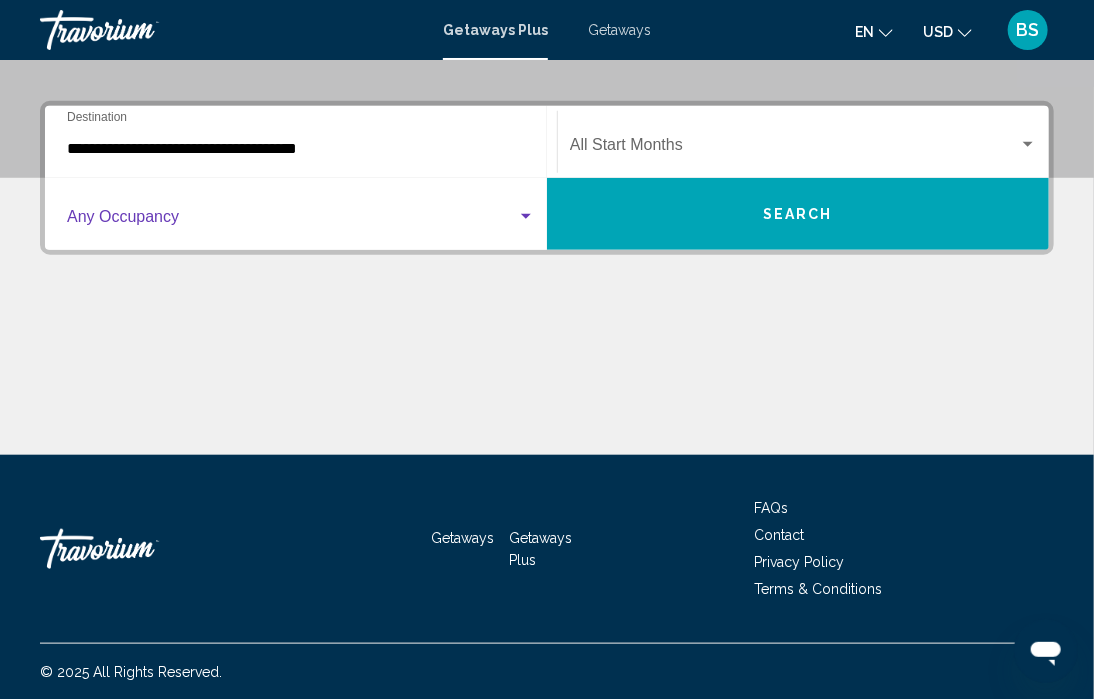 click at bounding box center (526, 216) 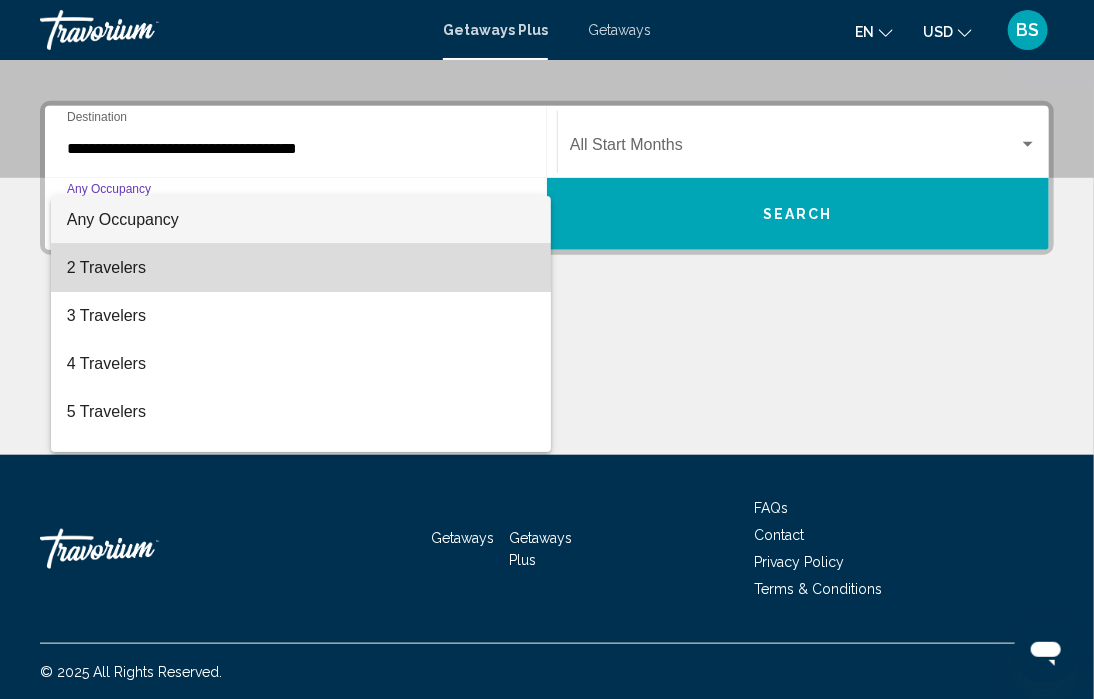 click on "2 Travelers" at bounding box center (301, 268) 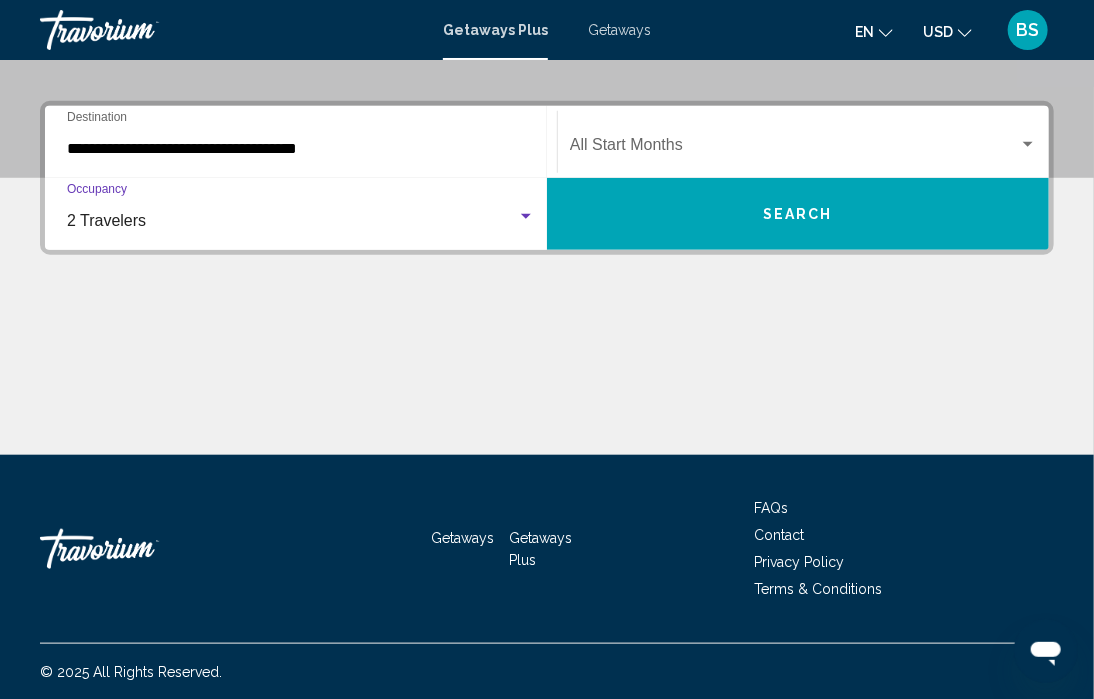 click at bounding box center [1028, 145] 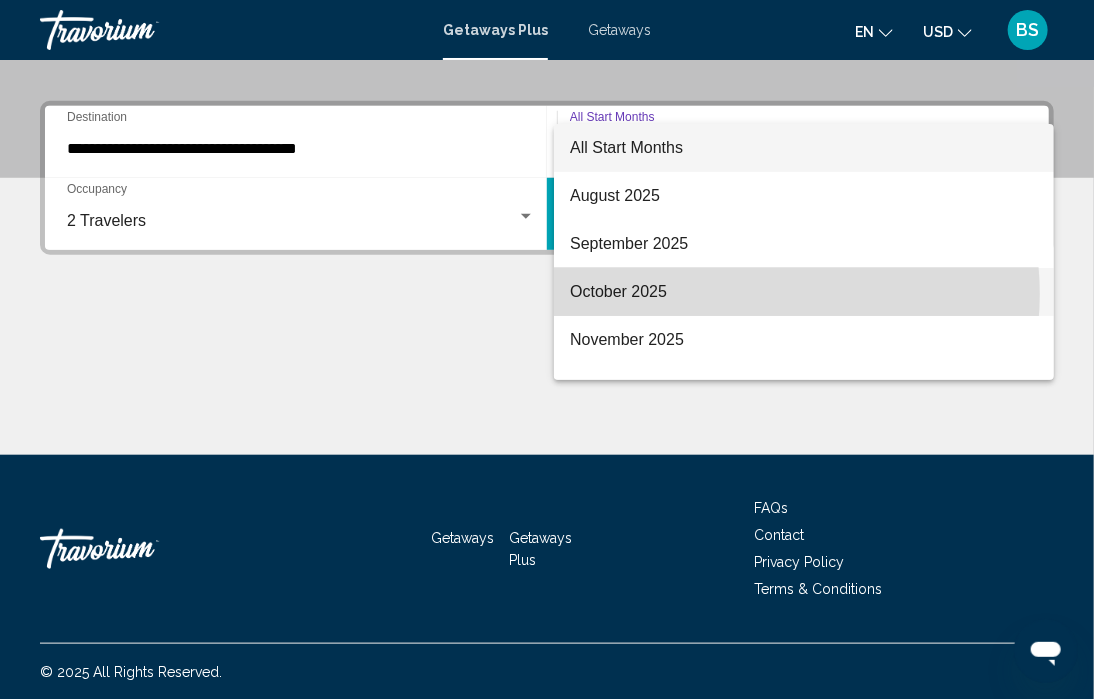 click on "October 2025" at bounding box center [804, 292] 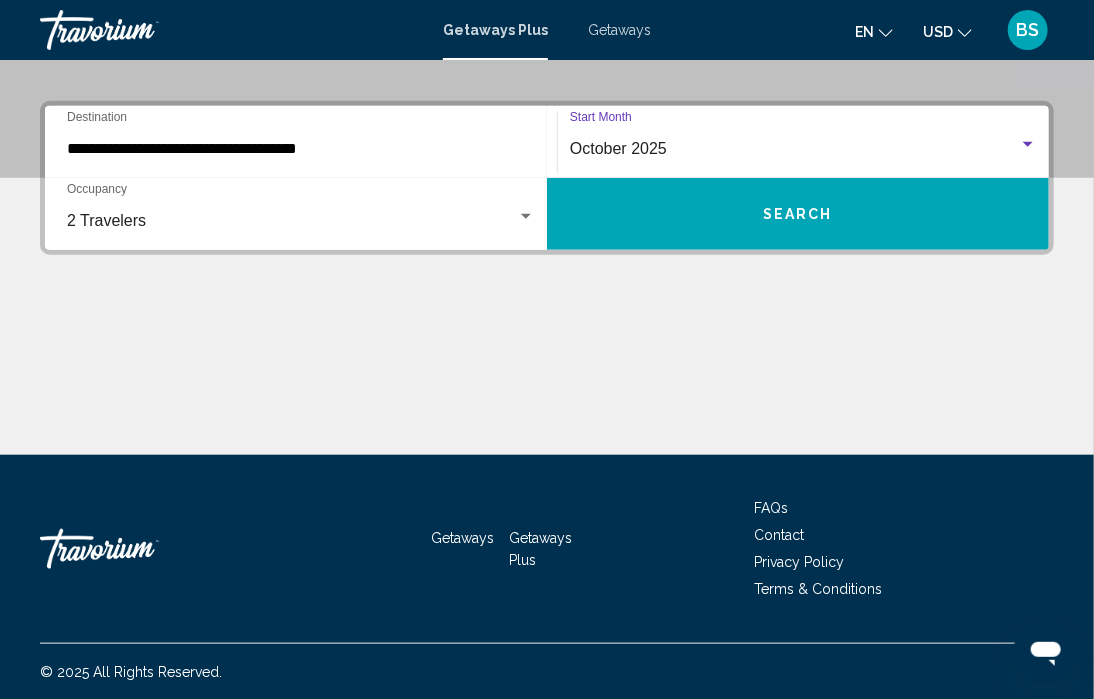 click on "**********" at bounding box center [301, 149] 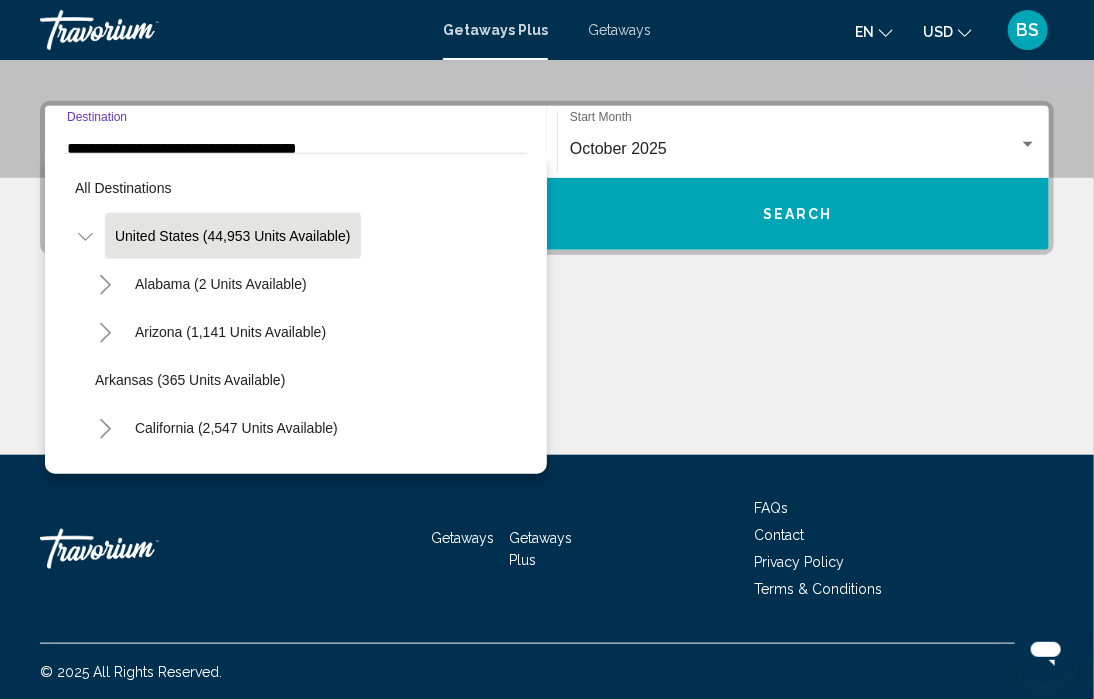 scroll, scrollTop: 308, scrollLeft: 0, axis: vertical 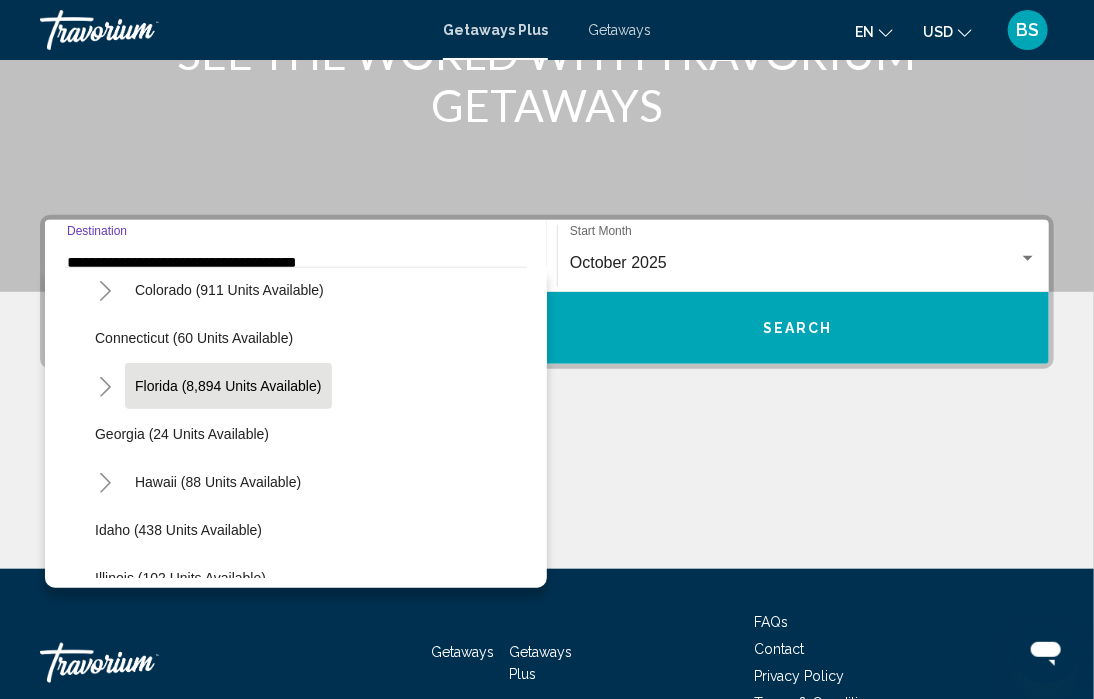 click on "Florida (8,894 units available)" 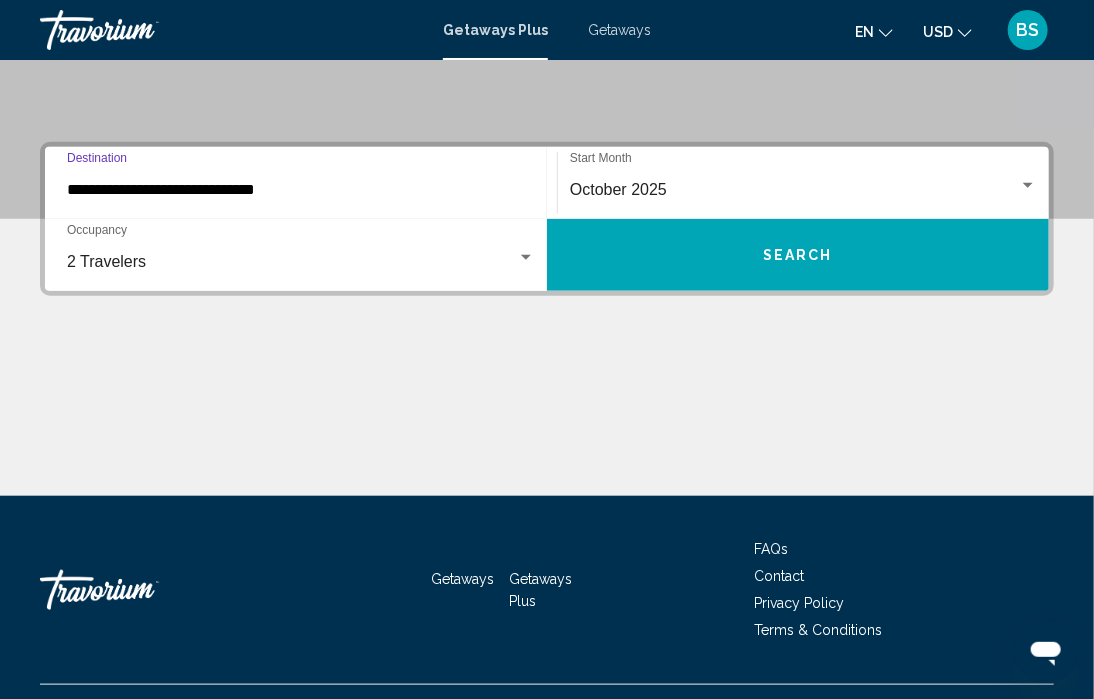 scroll, scrollTop: 422, scrollLeft: 0, axis: vertical 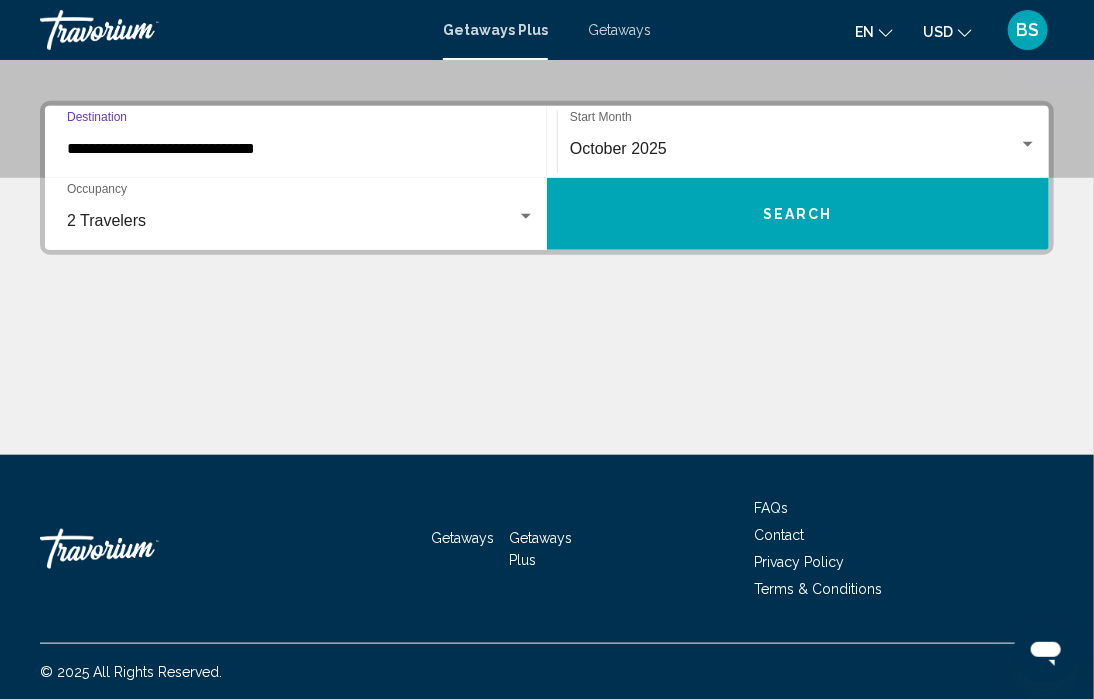 click on "**********" at bounding box center [301, 149] 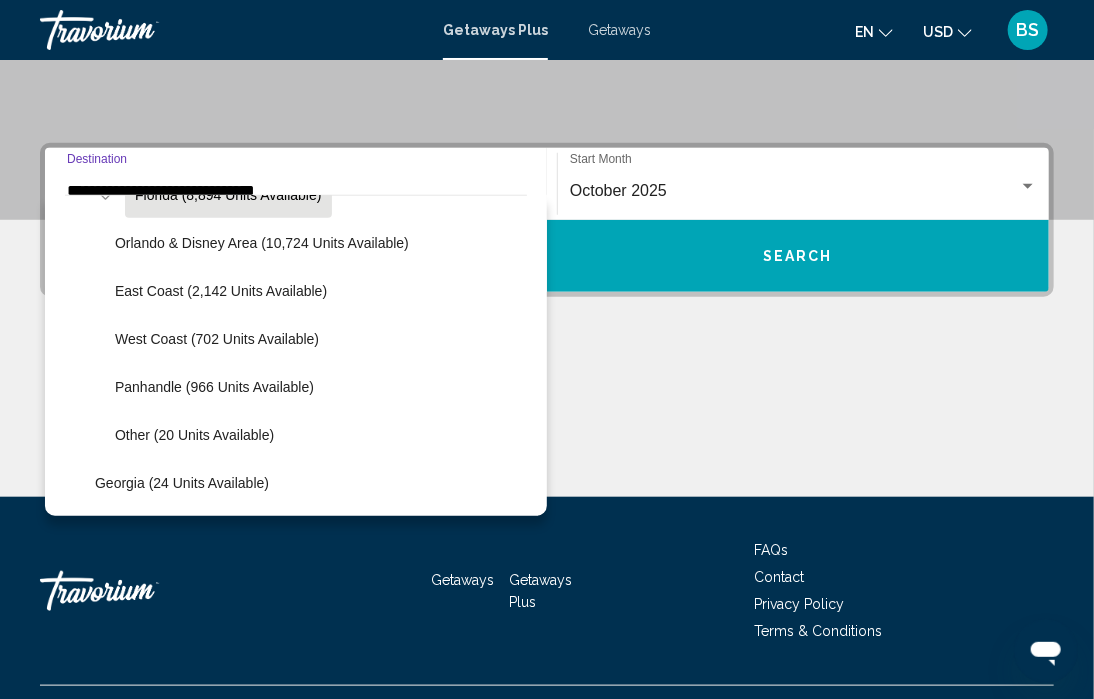 scroll, scrollTop: 463, scrollLeft: 0, axis: vertical 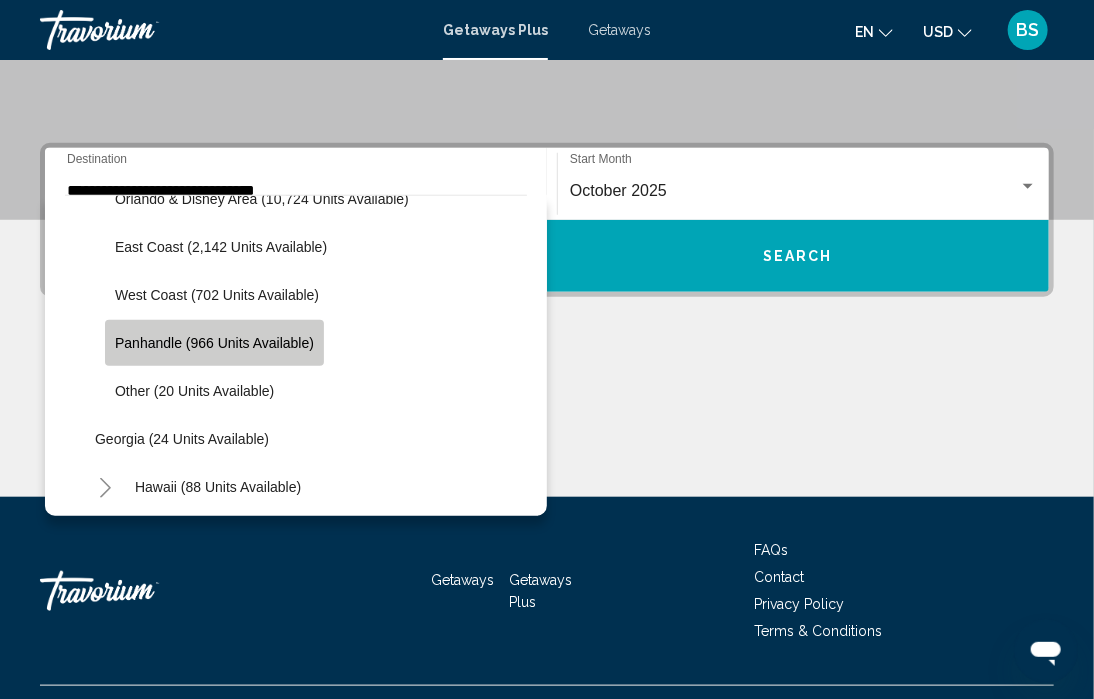 click on "Panhandle (966 units available)" 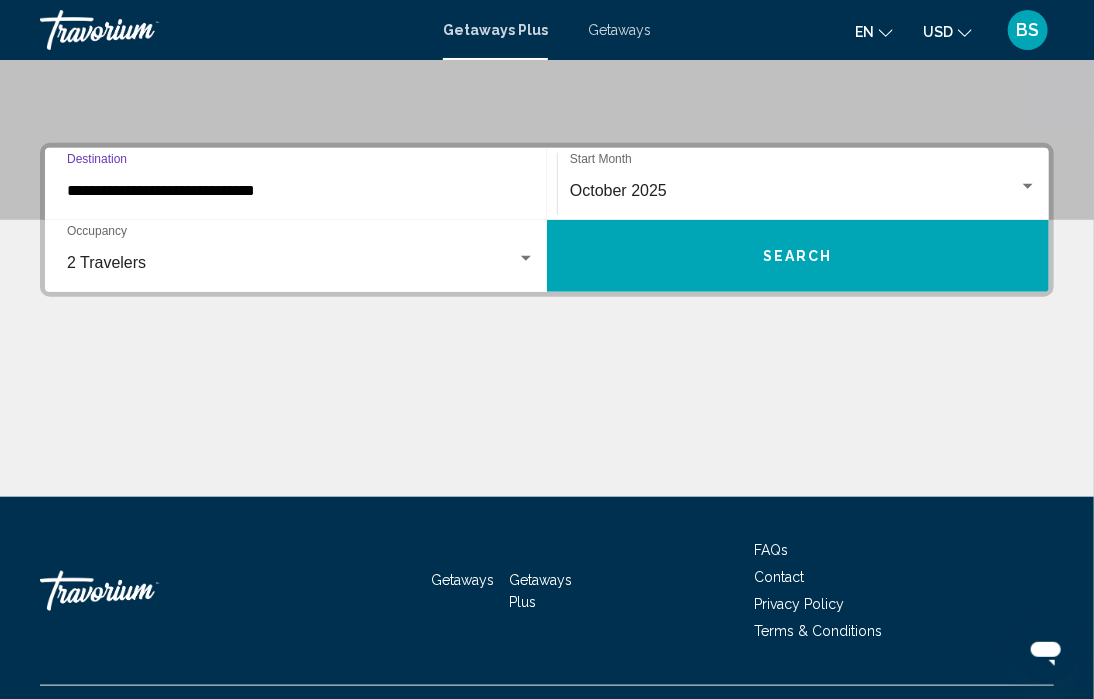 scroll, scrollTop: 422, scrollLeft: 0, axis: vertical 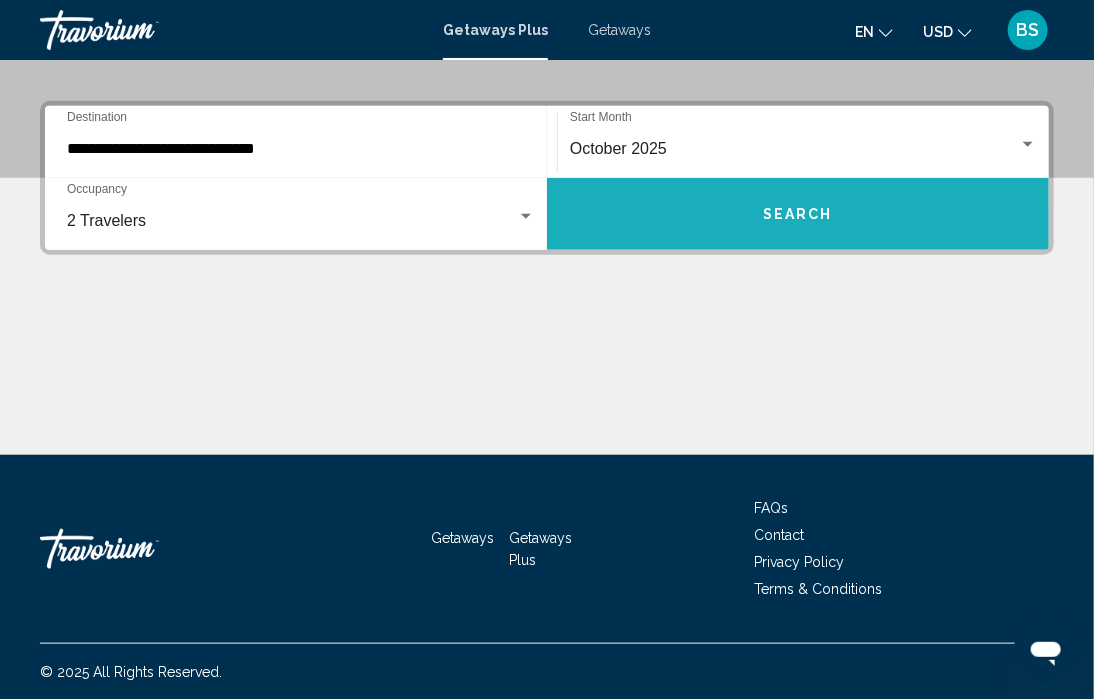 click on "Search" at bounding box center [798, 215] 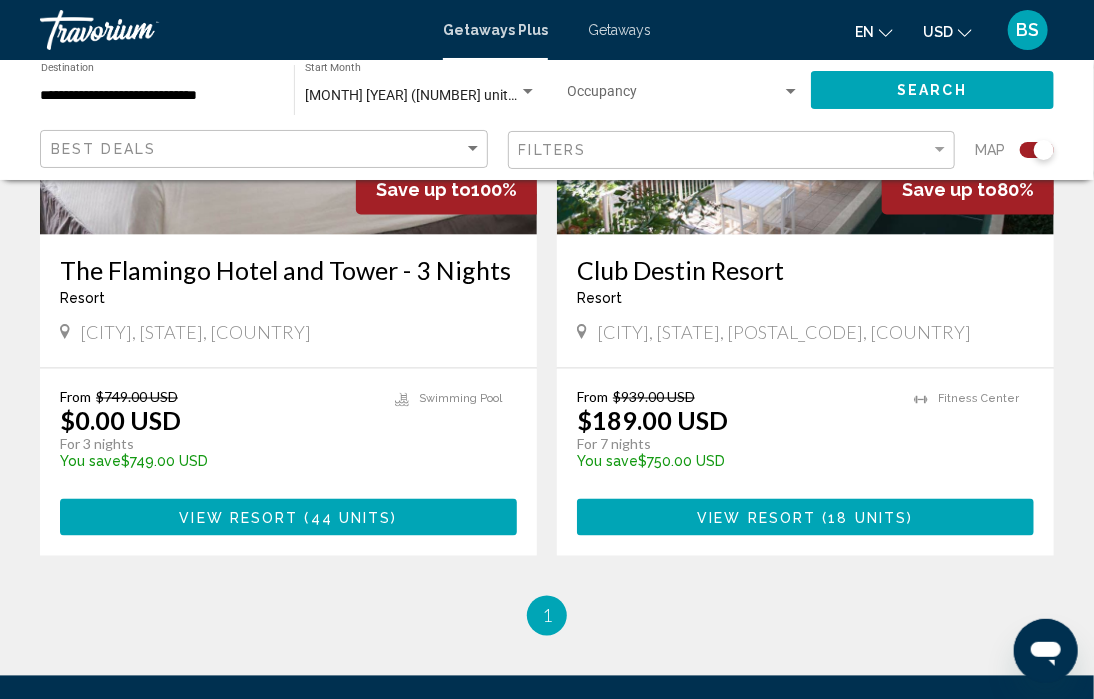 scroll, scrollTop: 896, scrollLeft: 0, axis: vertical 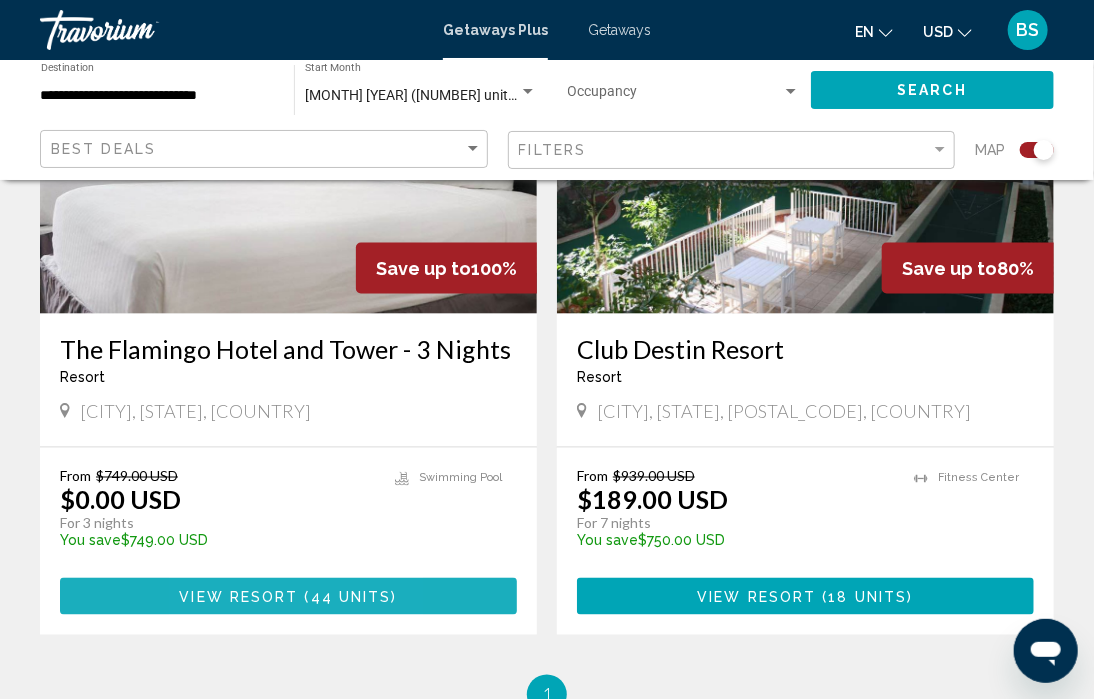 click on "View Resort" at bounding box center (238, 597) 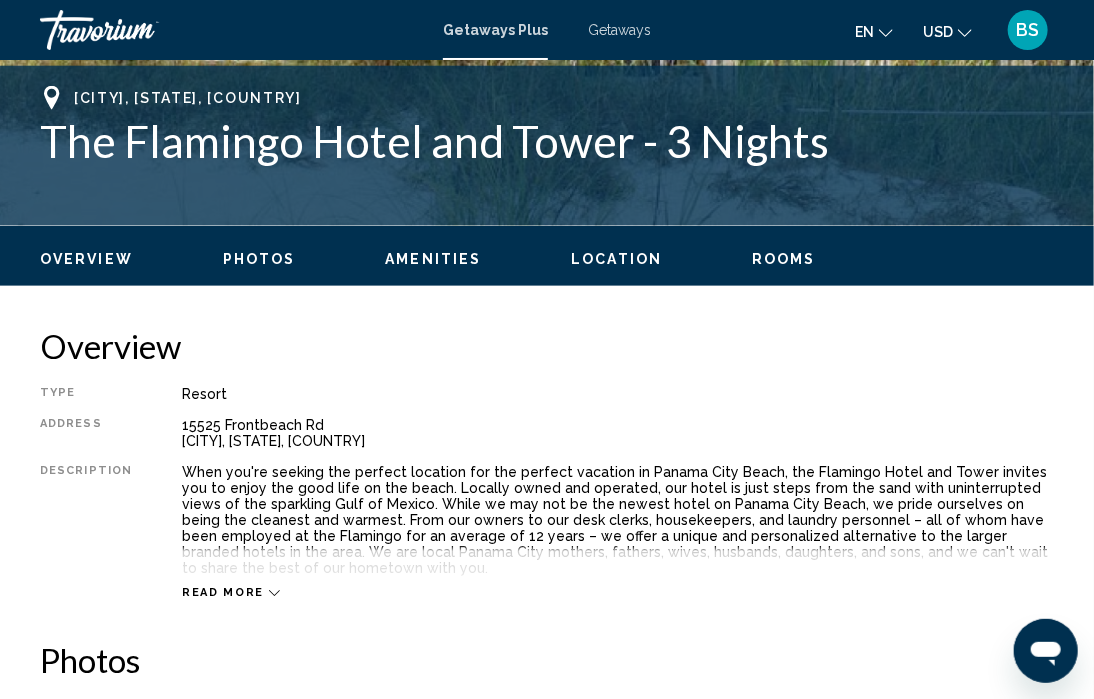 scroll, scrollTop: 984, scrollLeft: 0, axis: vertical 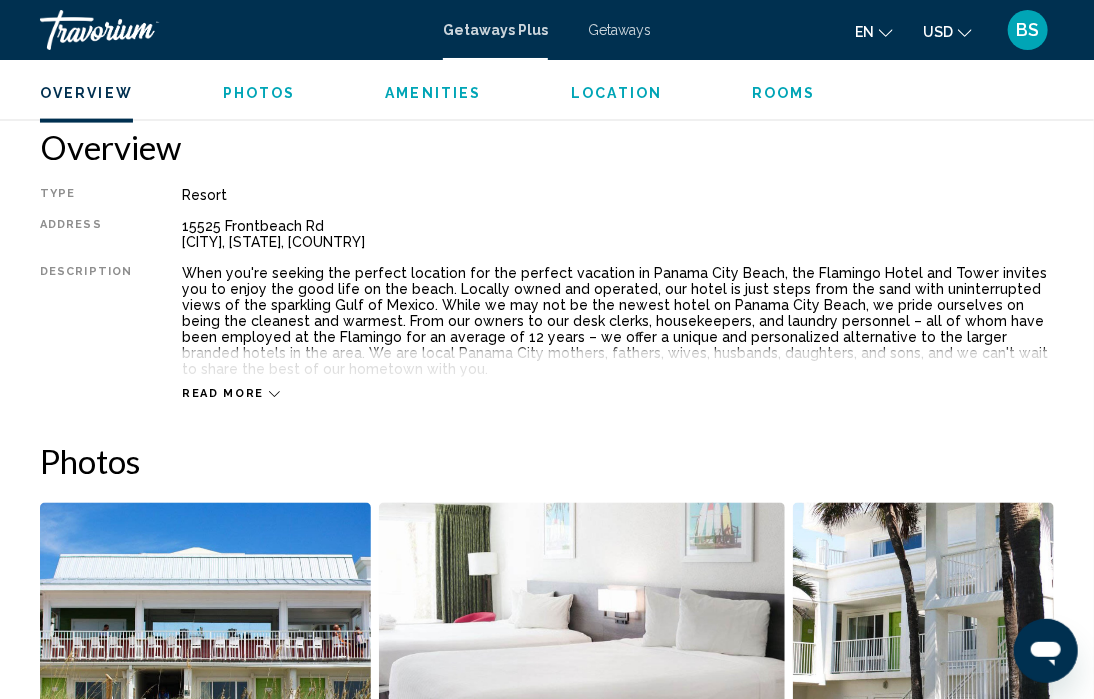 click on "Read more" at bounding box center (223, 394) 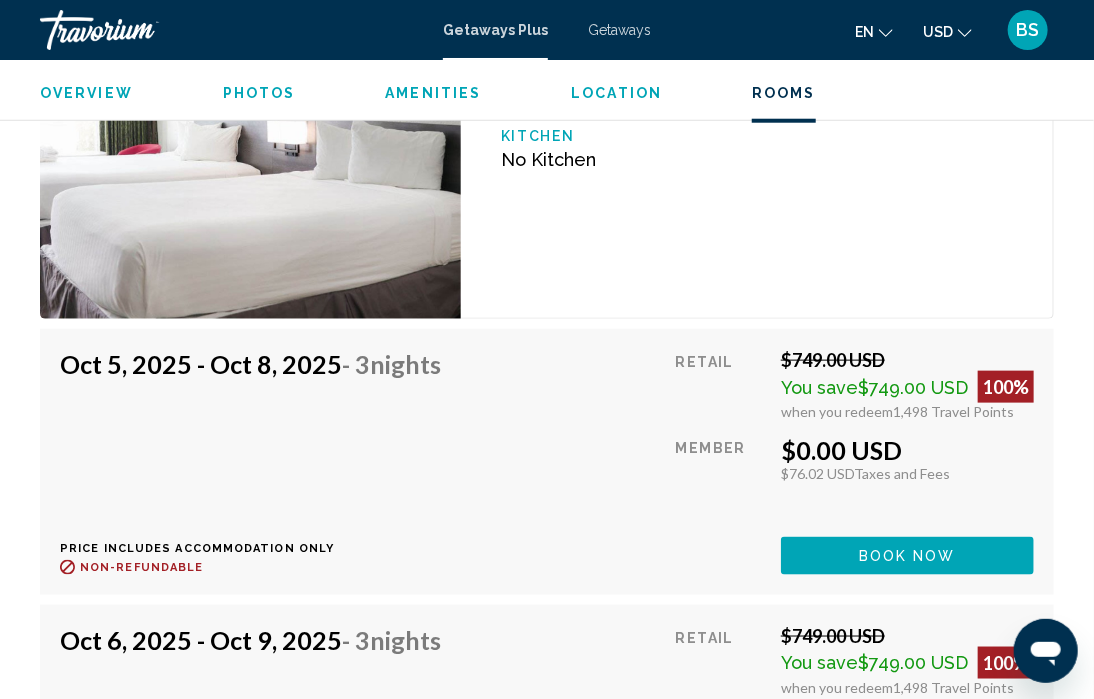 scroll, scrollTop: 3384, scrollLeft: 0, axis: vertical 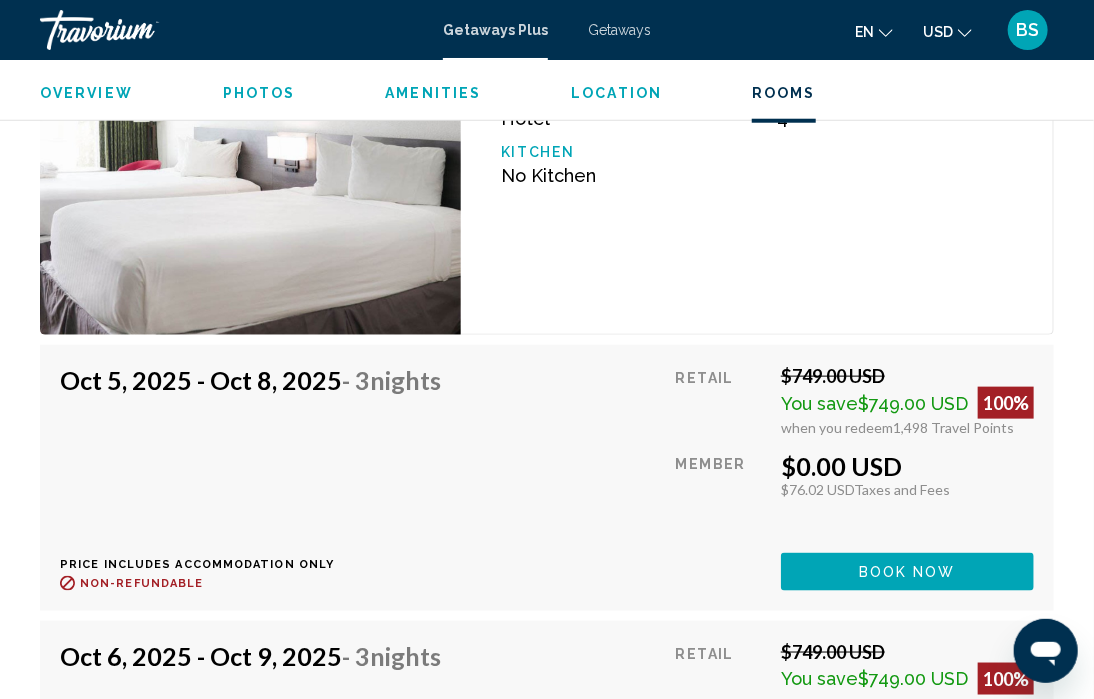 click on "Book now" at bounding box center (907, 573) 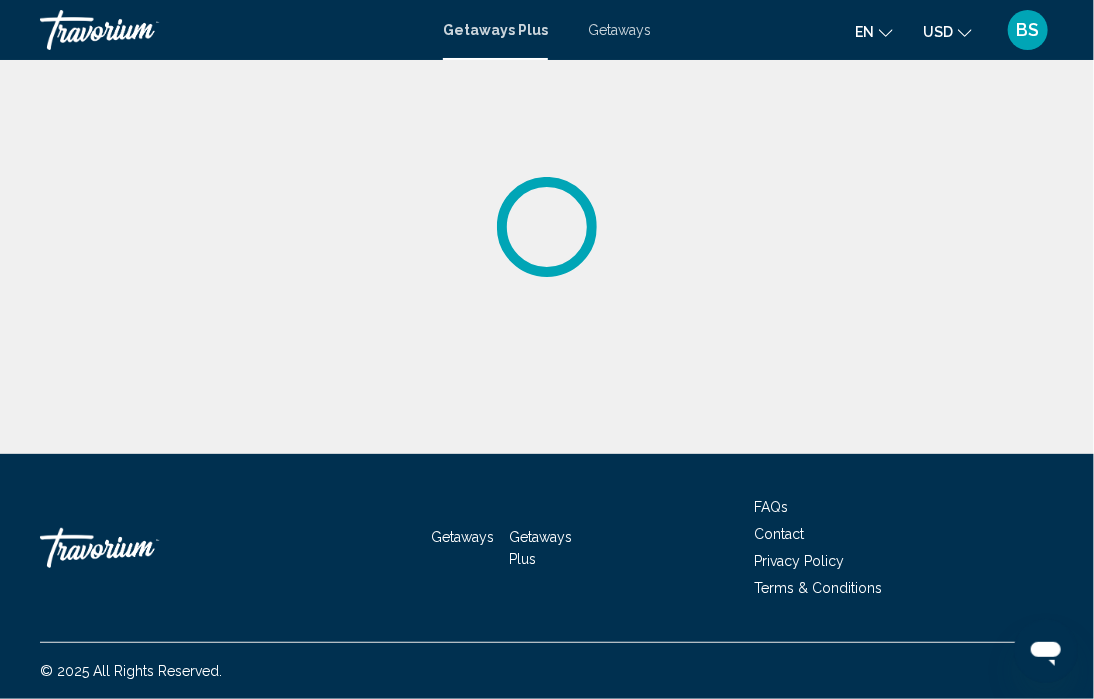scroll, scrollTop: 0, scrollLeft: 0, axis: both 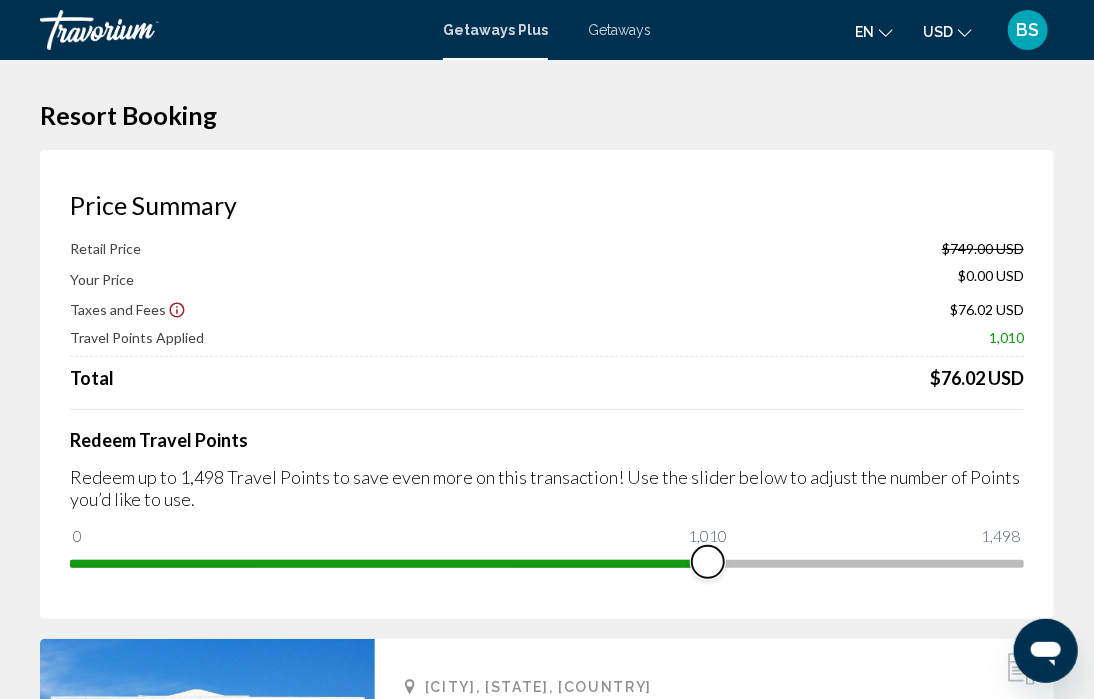 drag, startPoint x: 1008, startPoint y: 558, endPoint x: 708, endPoint y: 559, distance: 300.00168 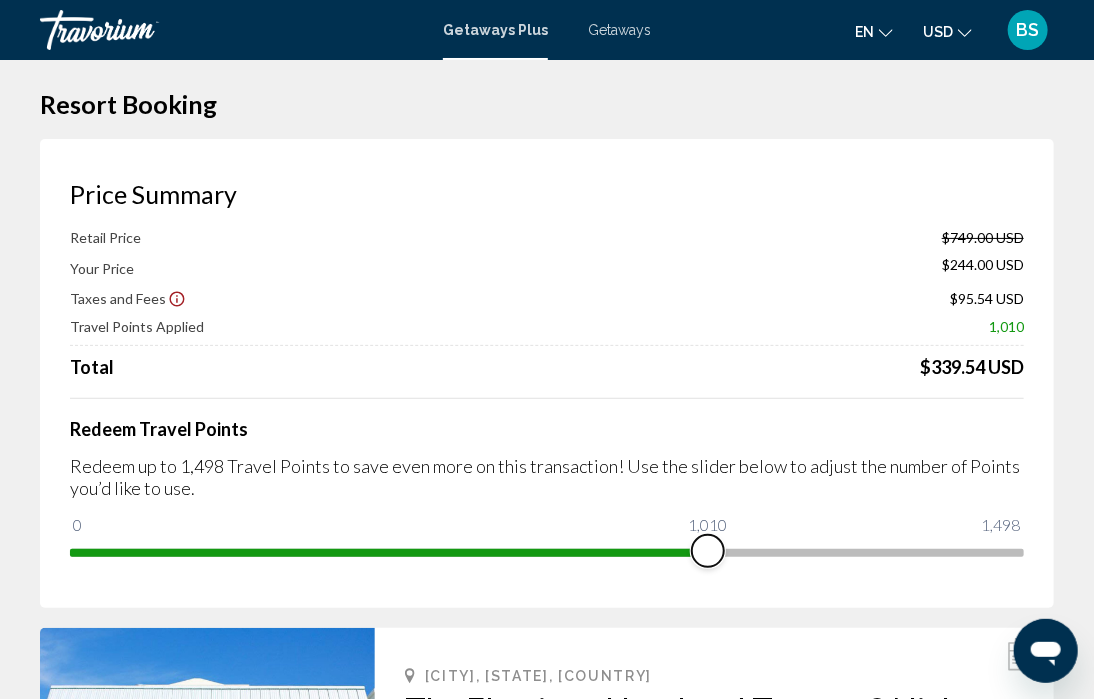 scroll, scrollTop: 0, scrollLeft: 0, axis: both 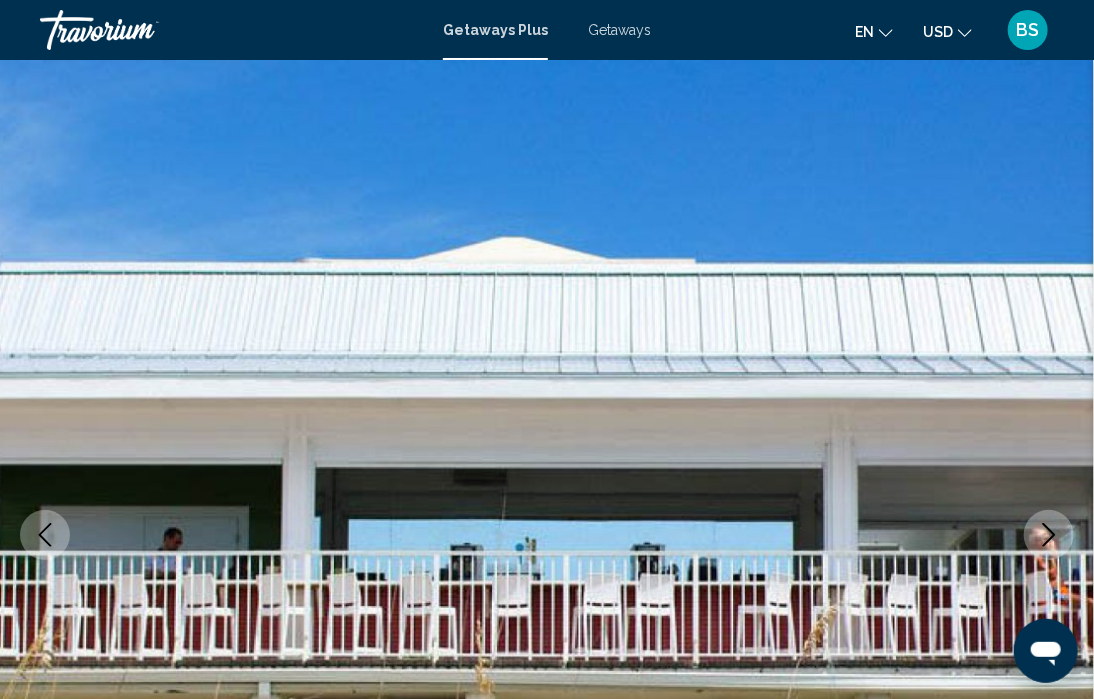 click on "Getaways" at bounding box center (619, 30) 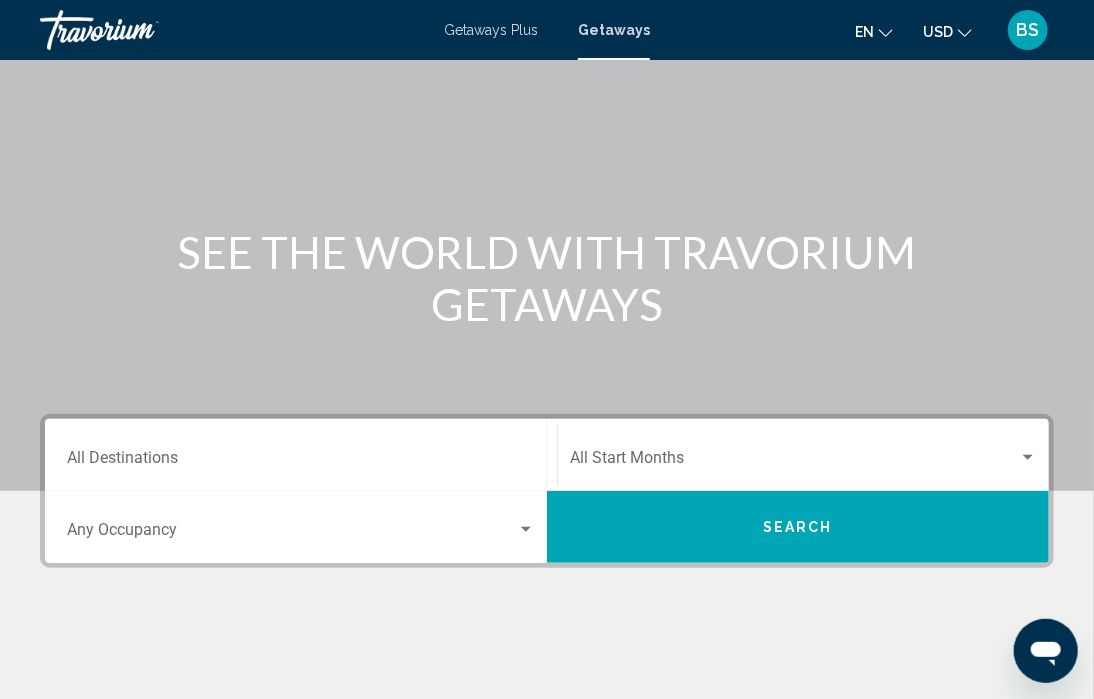 scroll, scrollTop: 300, scrollLeft: 0, axis: vertical 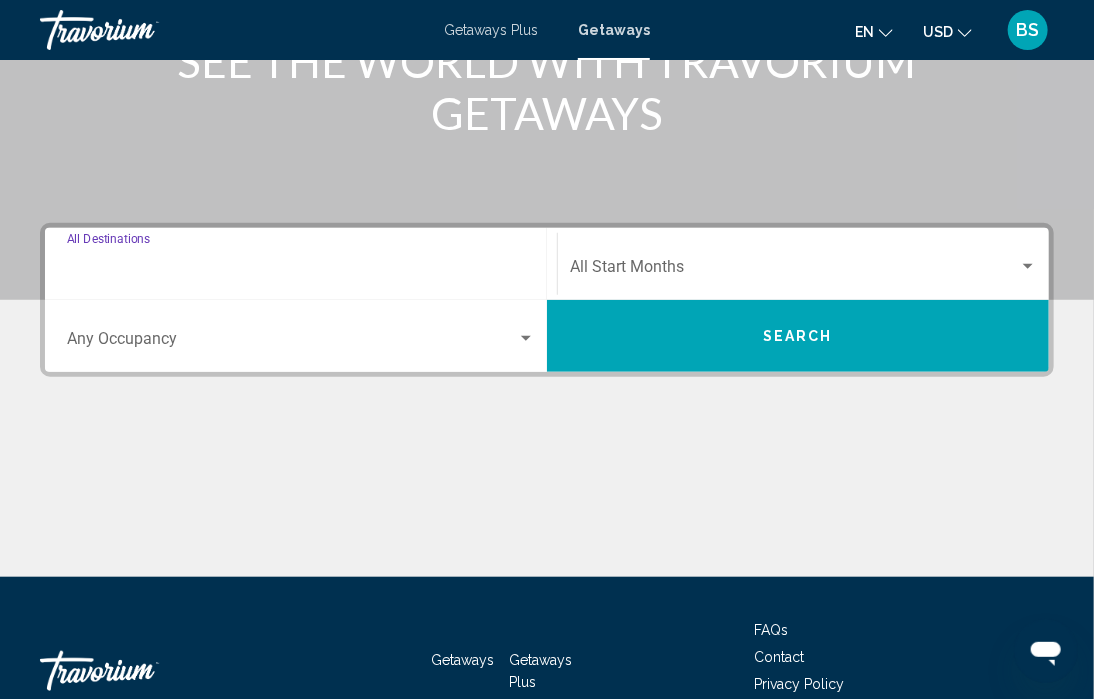 click on "Destination All Destinations" at bounding box center (301, 271) 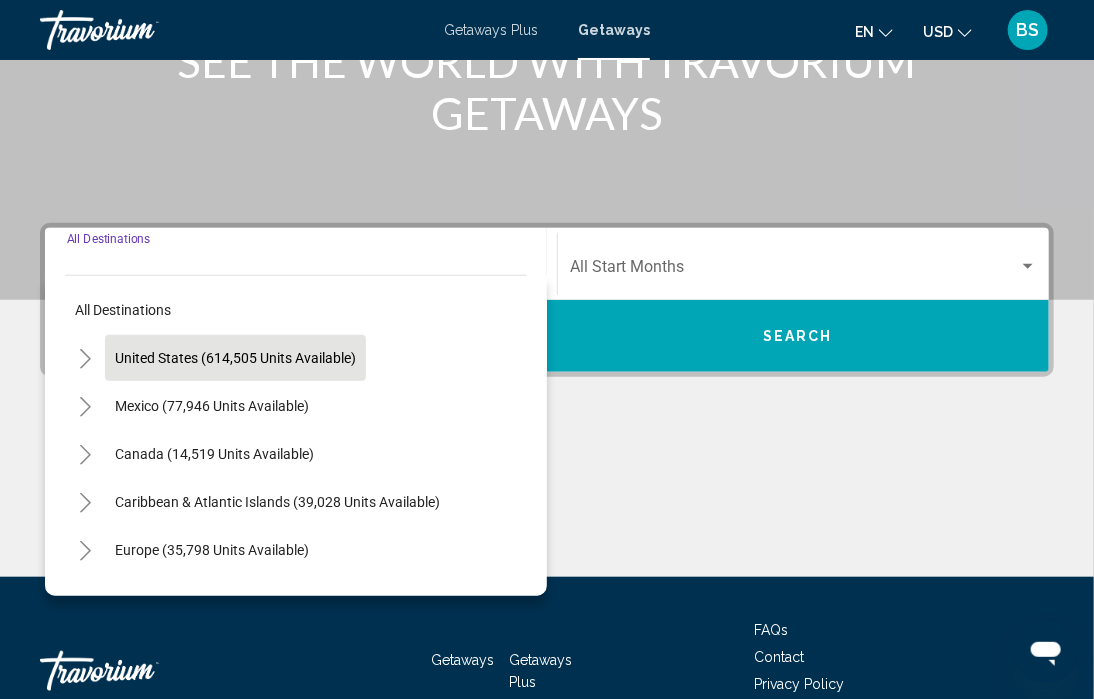 scroll, scrollTop: 422, scrollLeft: 0, axis: vertical 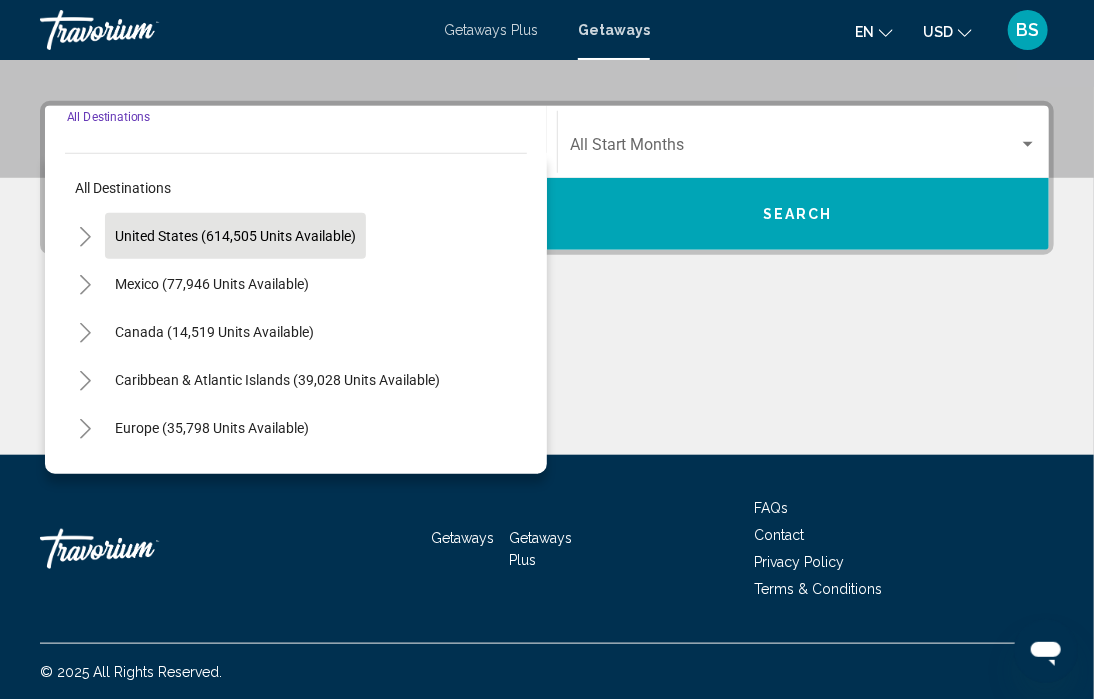 click on "United States (614,505 units available)" at bounding box center [212, 284] 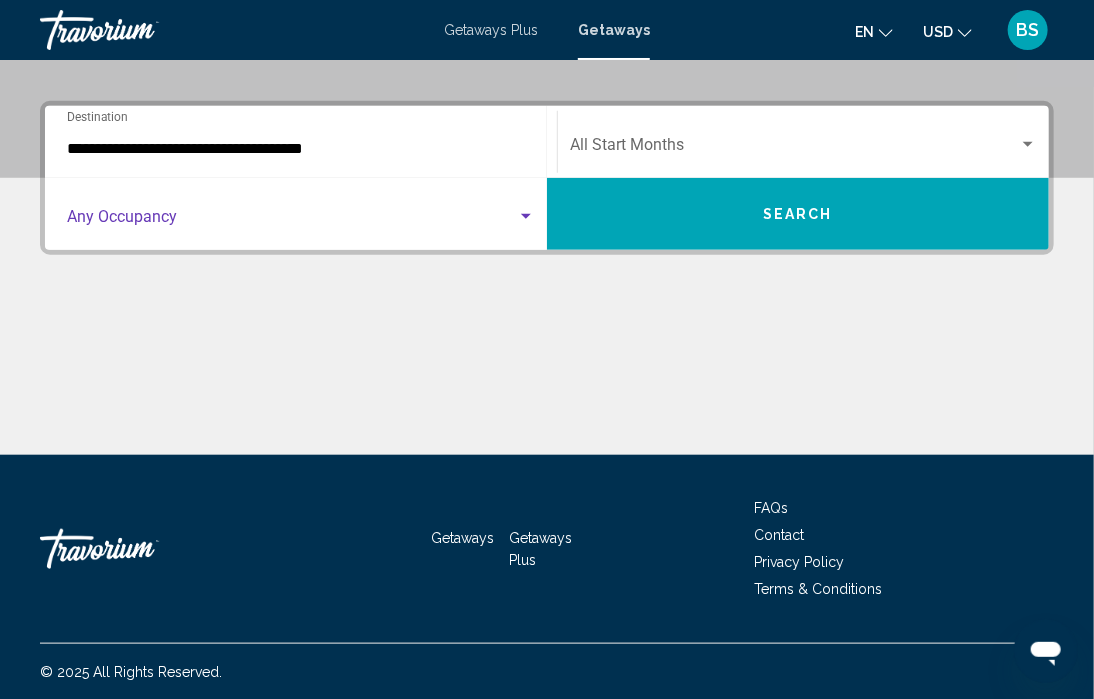 click at bounding box center [526, 216] 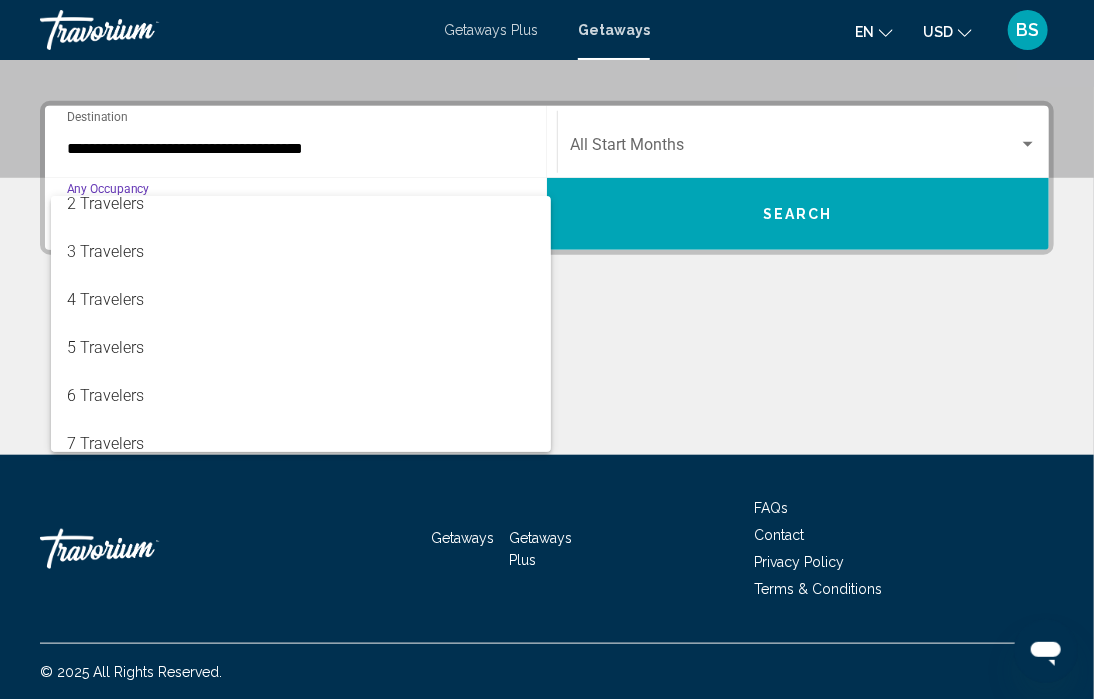 scroll, scrollTop: 224, scrollLeft: 0, axis: vertical 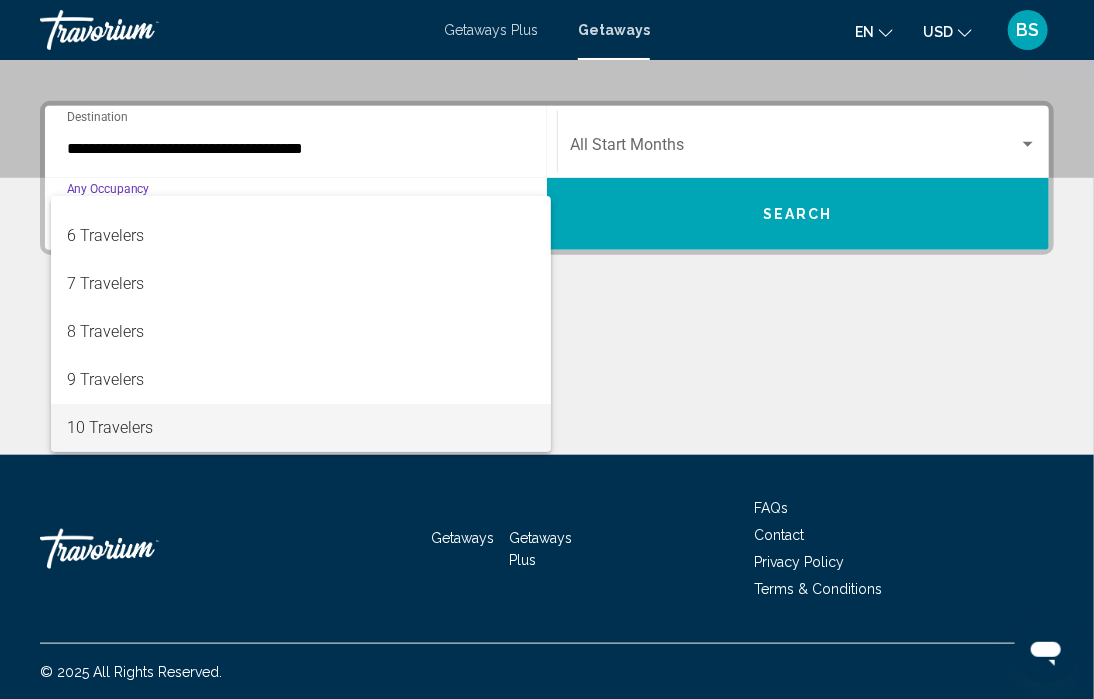 drag, startPoint x: 107, startPoint y: 423, endPoint x: 68, endPoint y: 402, distance: 44.294468 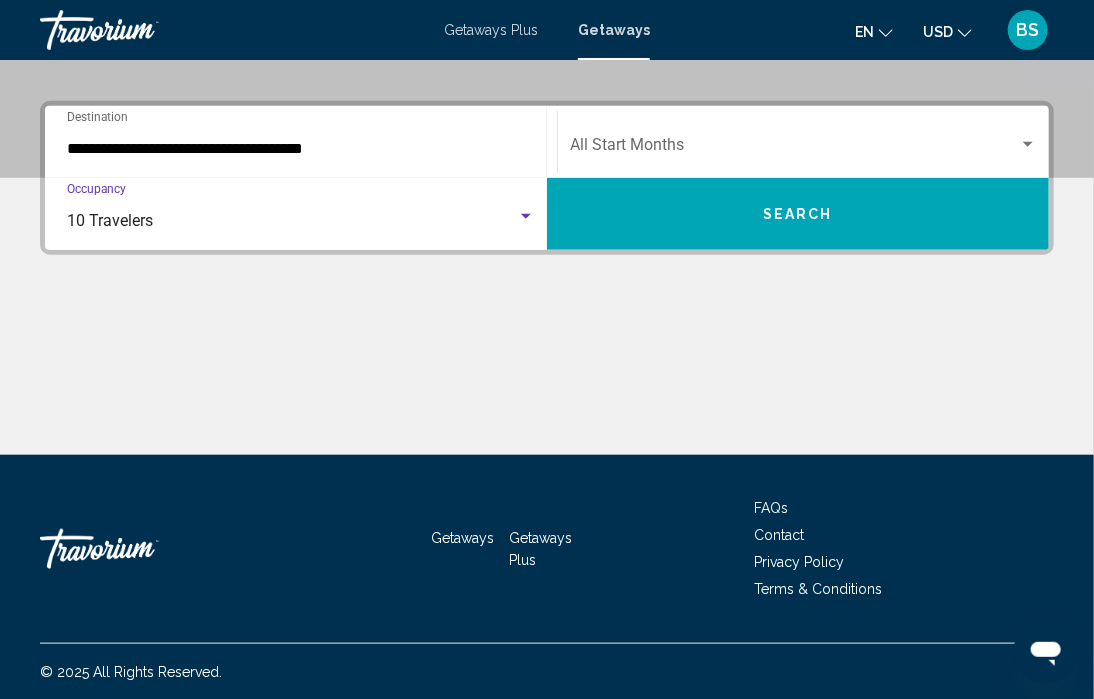 click at bounding box center (1028, 144) 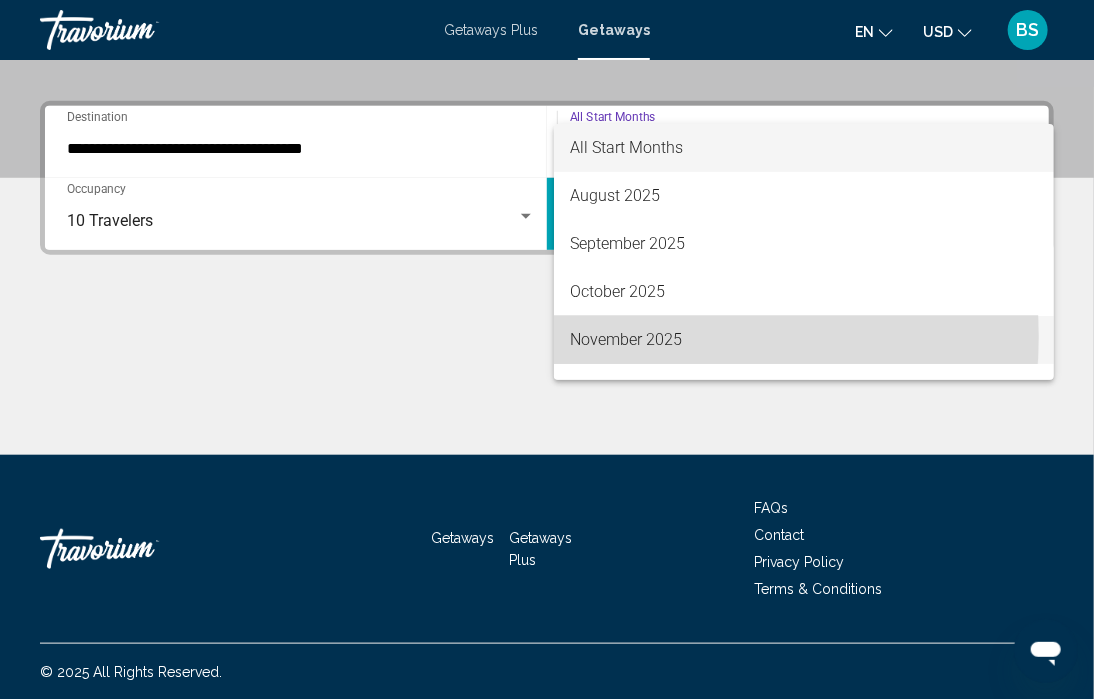 click on "November 2025" at bounding box center (804, 340) 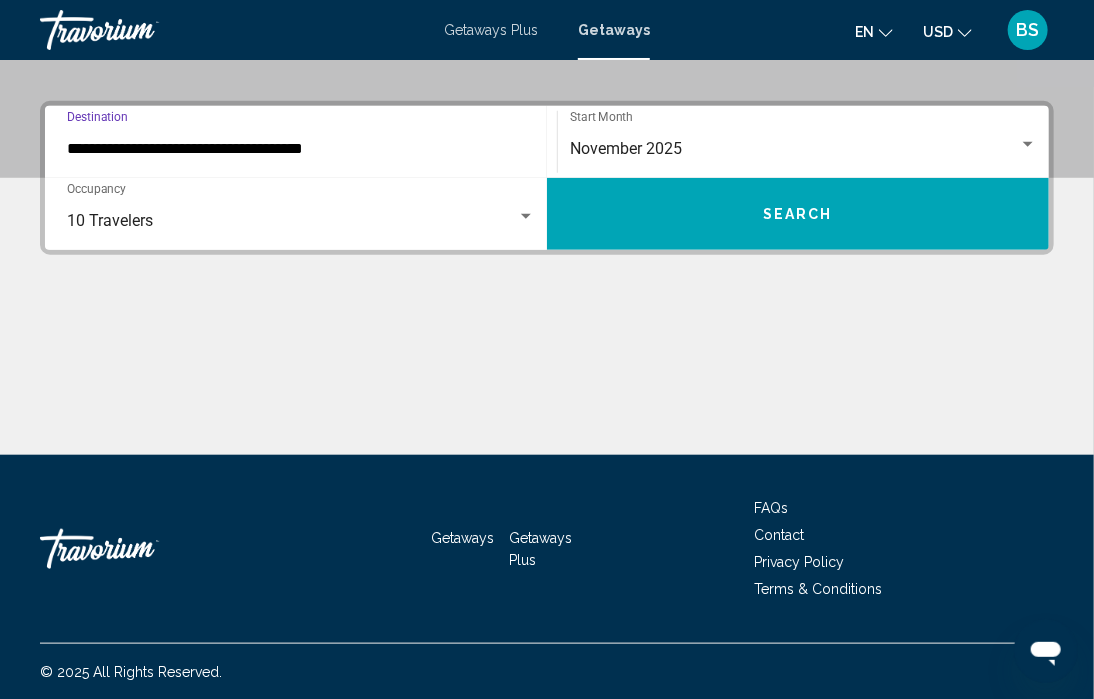 click on "**********" at bounding box center (301, 149) 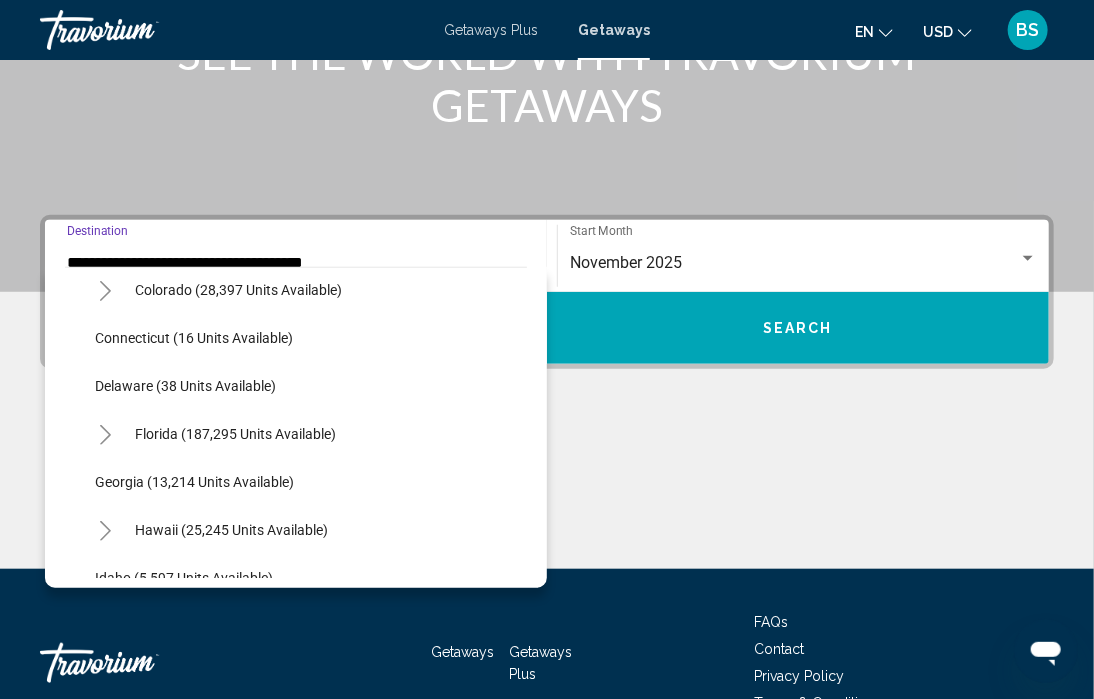 scroll, scrollTop: 300, scrollLeft: 0, axis: vertical 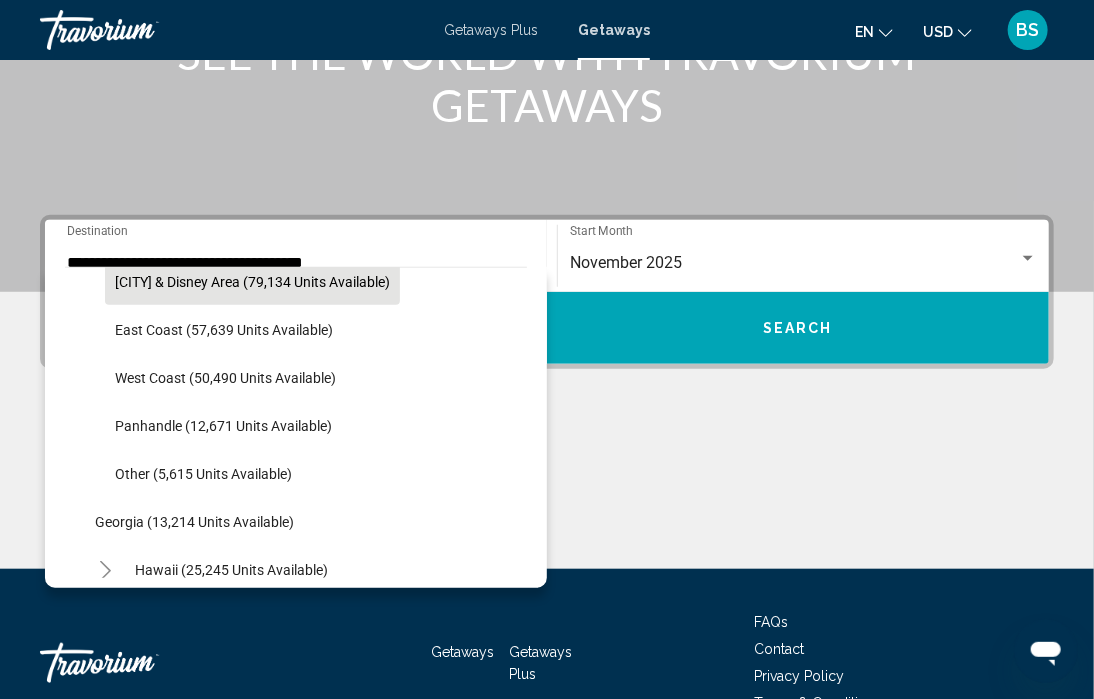 click on "[CITY] & Disney Area (79,134 units available)" 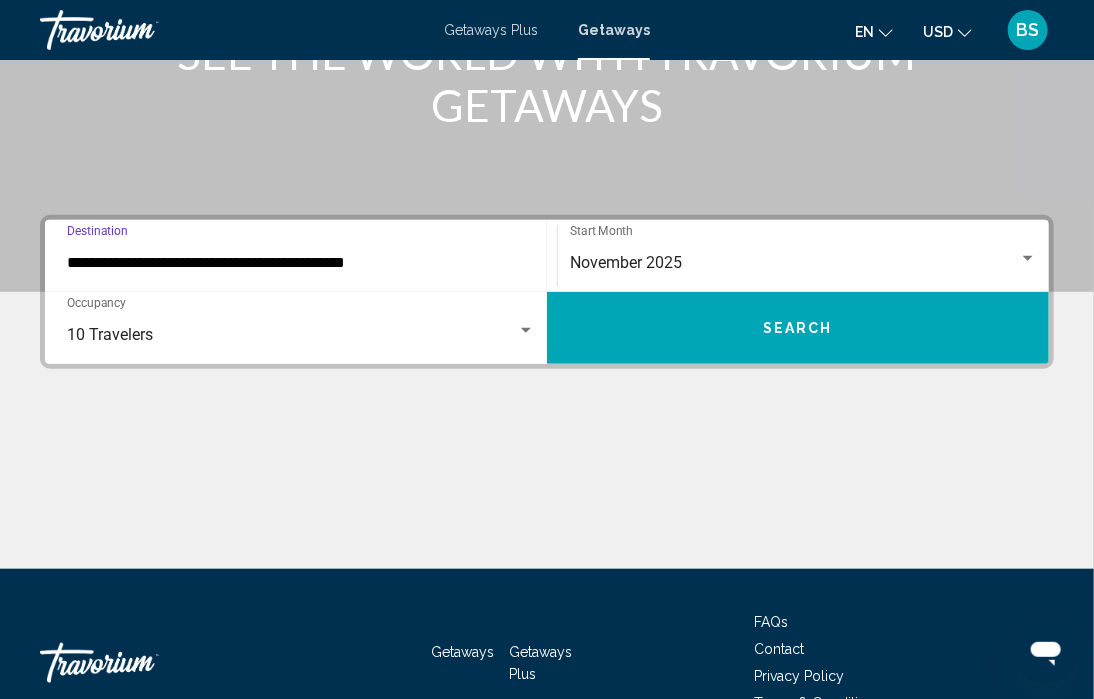 scroll, scrollTop: 422, scrollLeft: 0, axis: vertical 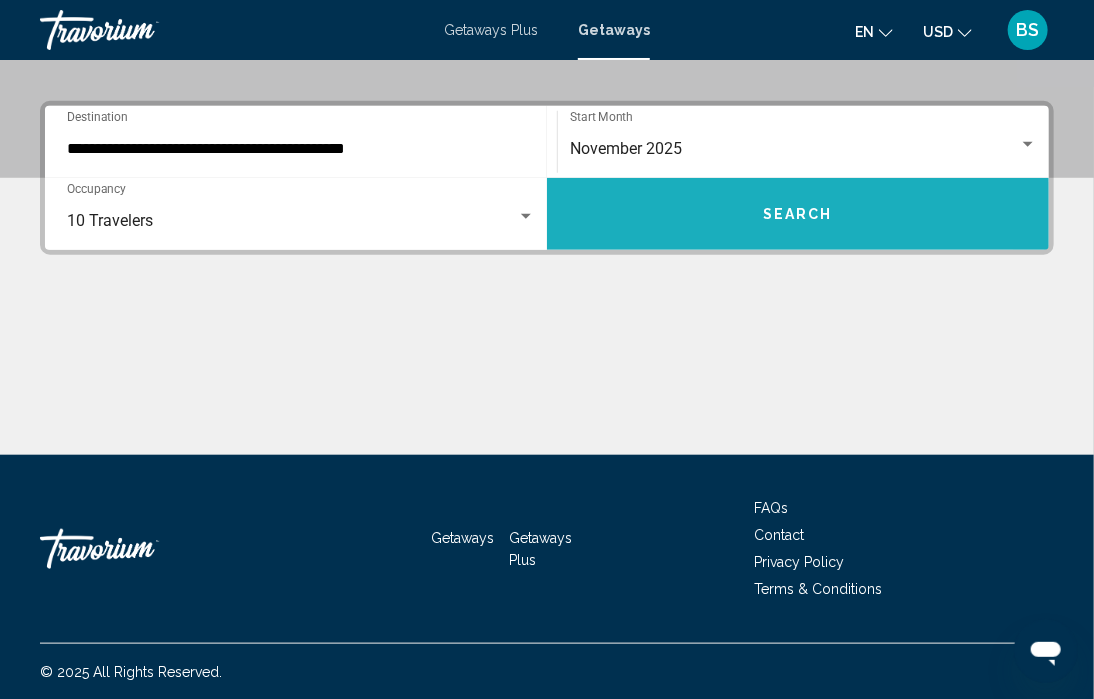 click on "Search" at bounding box center (798, 214) 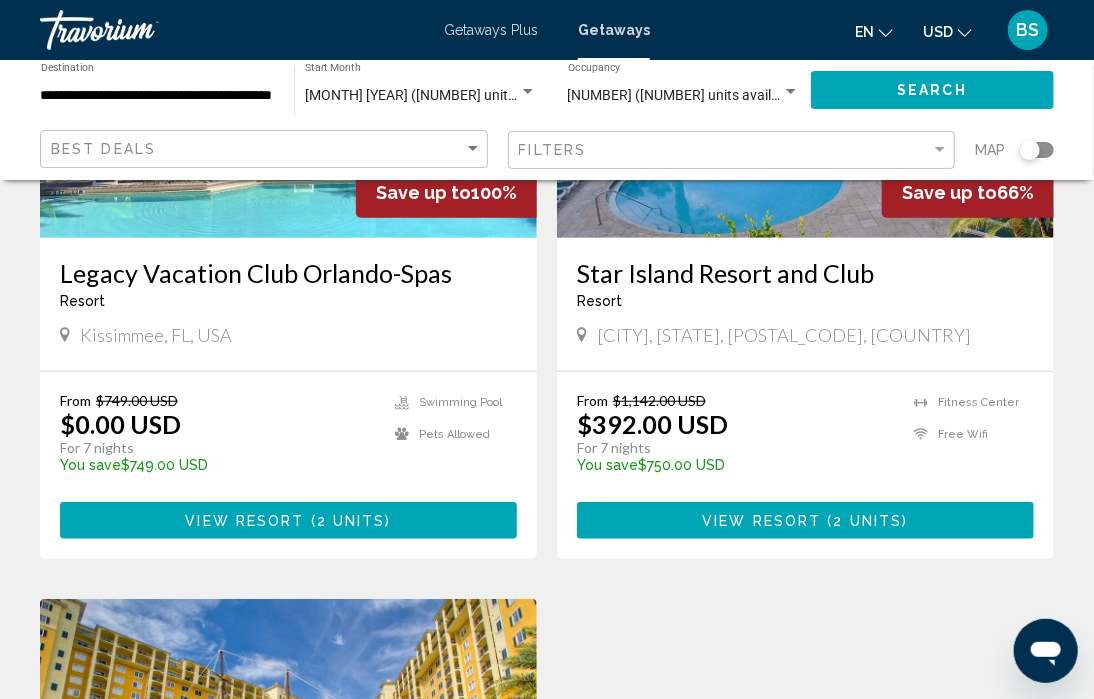 scroll, scrollTop: 400, scrollLeft: 0, axis: vertical 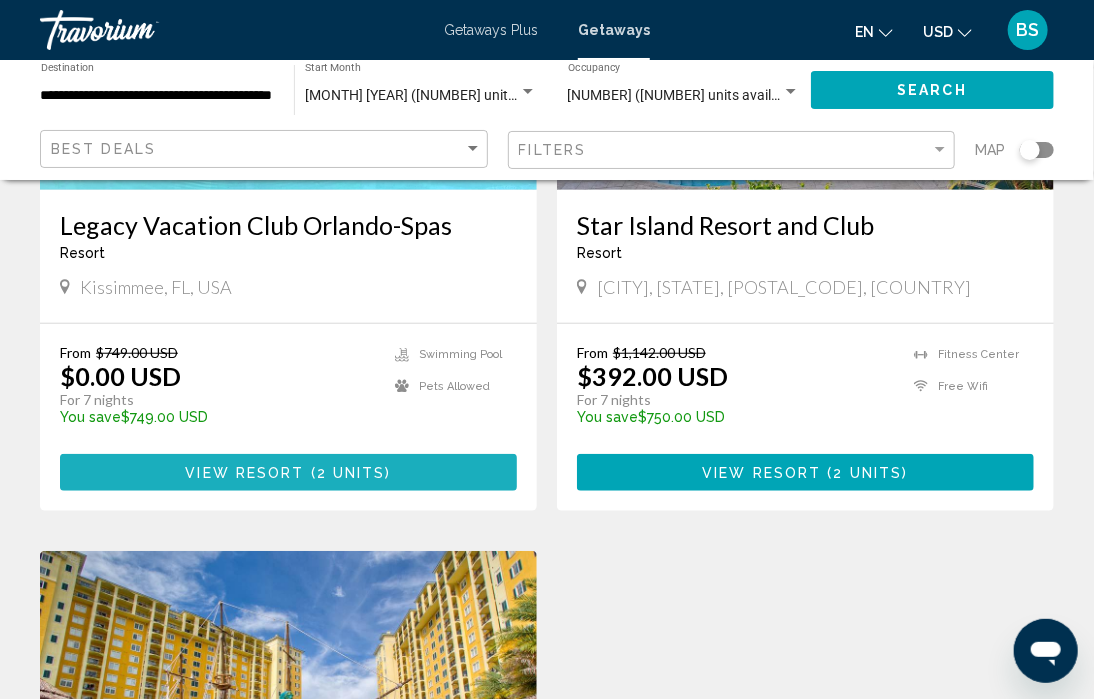 click on "View Resort    ( 2 units )" at bounding box center [288, 472] 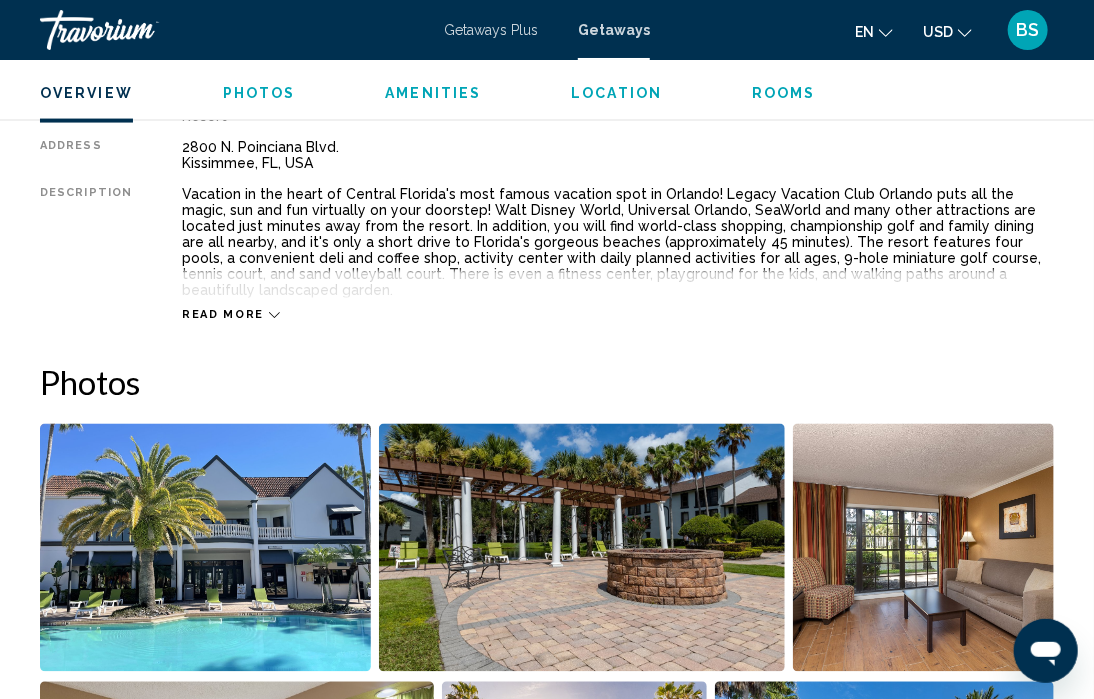 scroll, scrollTop: 1085, scrollLeft: 0, axis: vertical 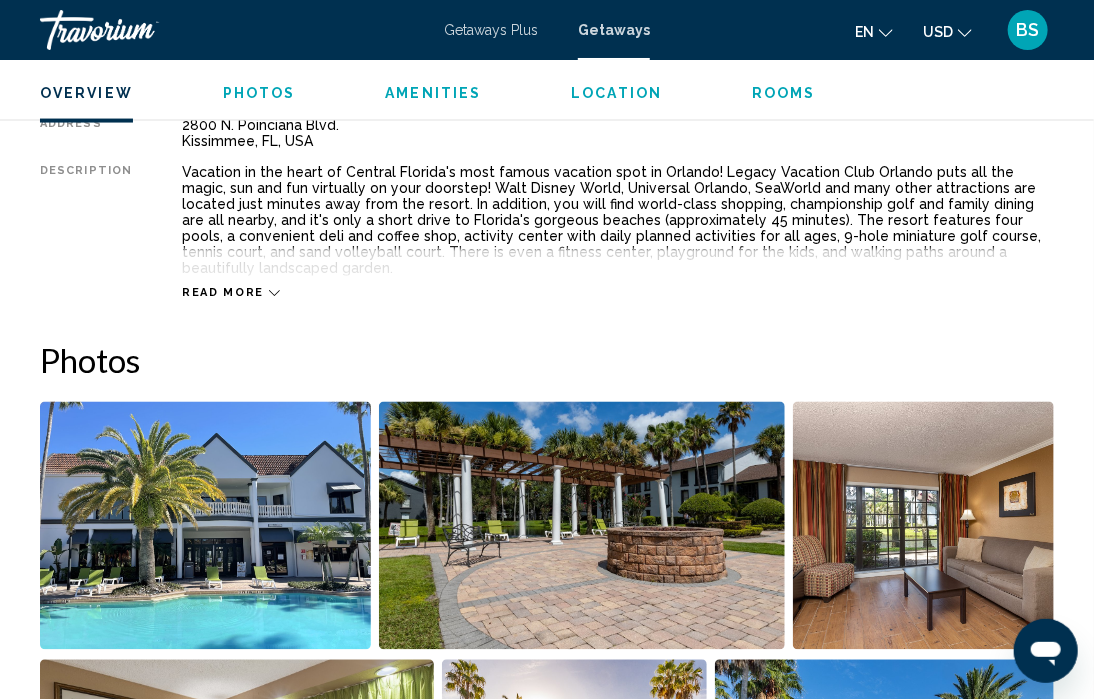click on "Read more" at bounding box center [223, 293] 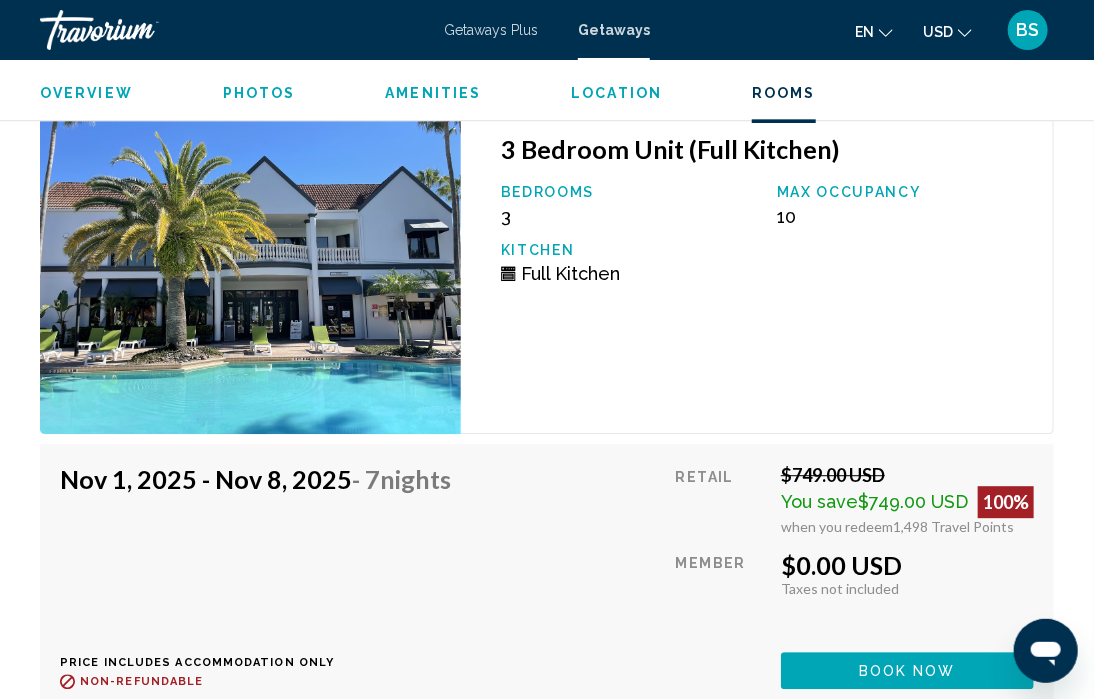 scroll, scrollTop: 4520, scrollLeft: 0, axis: vertical 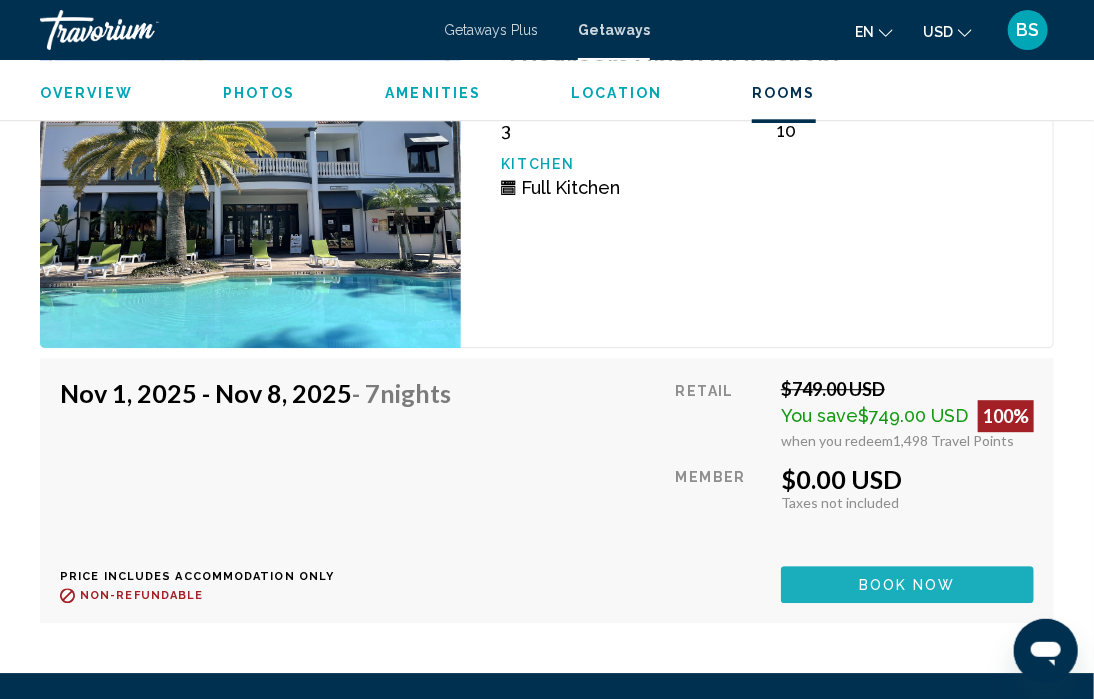click on "Book now" at bounding box center (907, 585) 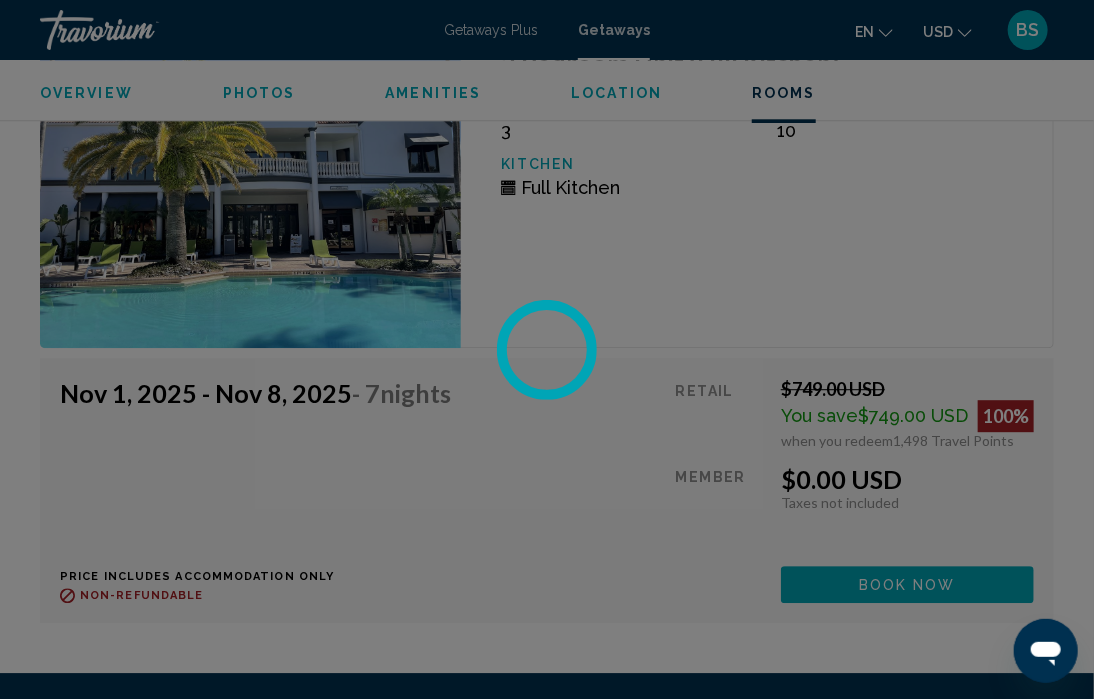 scroll, scrollTop: 0, scrollLeft: 0, axis: both 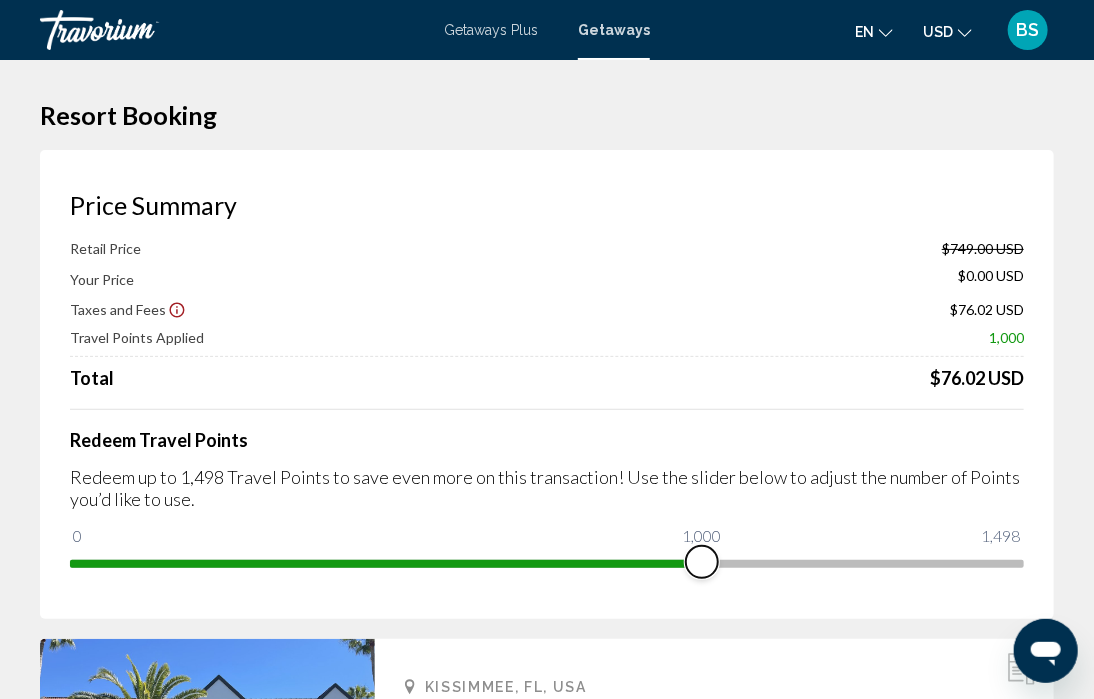 drag, startPoint x: 1008, startPoint y: 559, endPoint x: 702, endPoint y: 561, distance: 306.00653 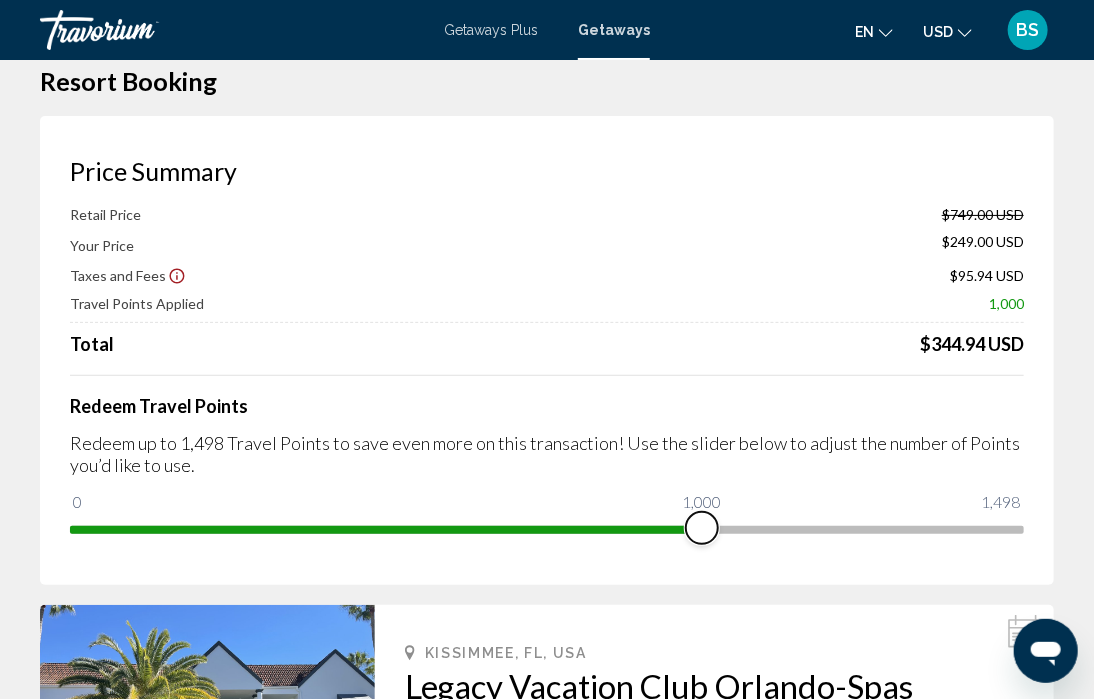 scroll, scrollTop: 0, scrollLeft: 0, axis: both 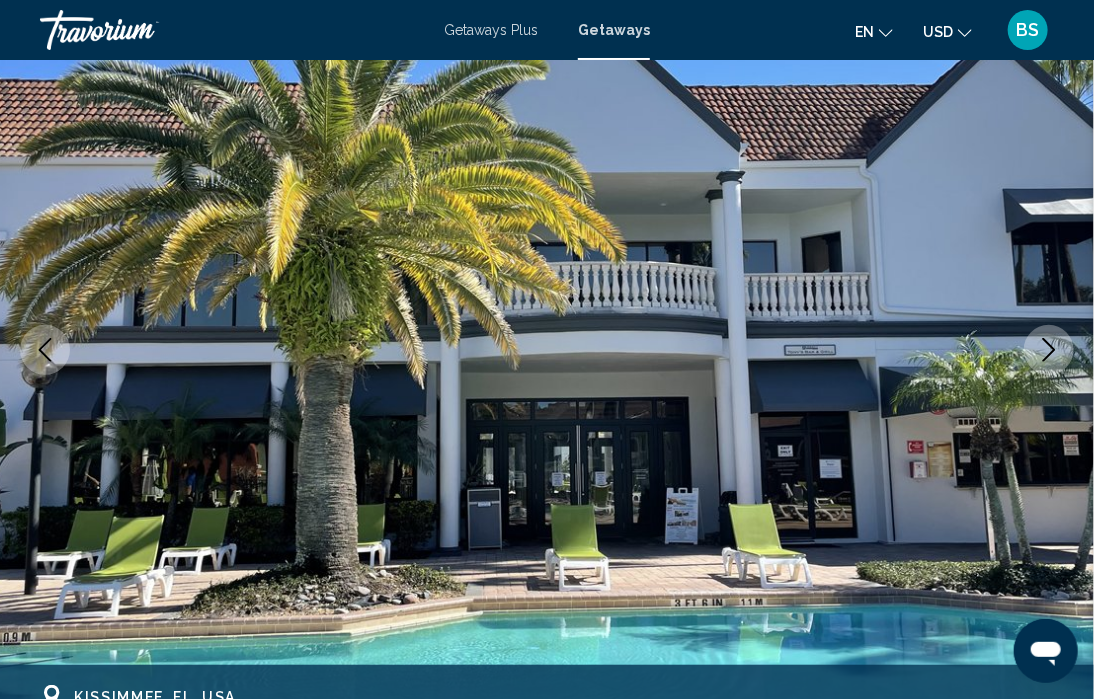 click on "Getaways" at bounding box center (614, 30) 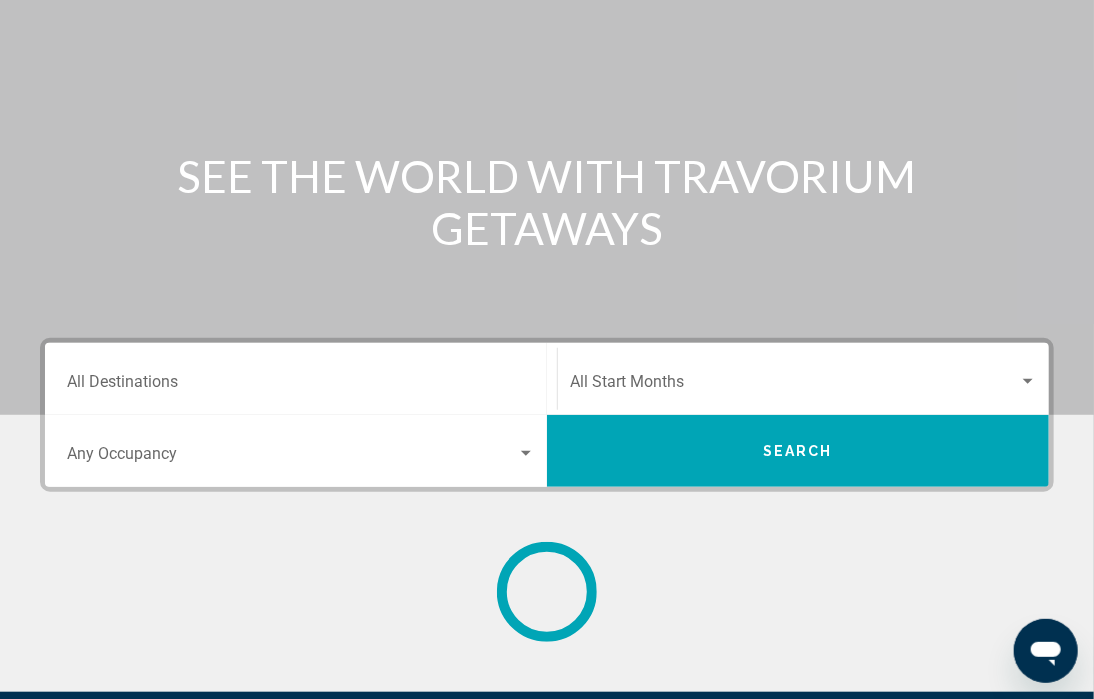 scroll, scrollTop: 0, scrollLeft: 0, axis: both 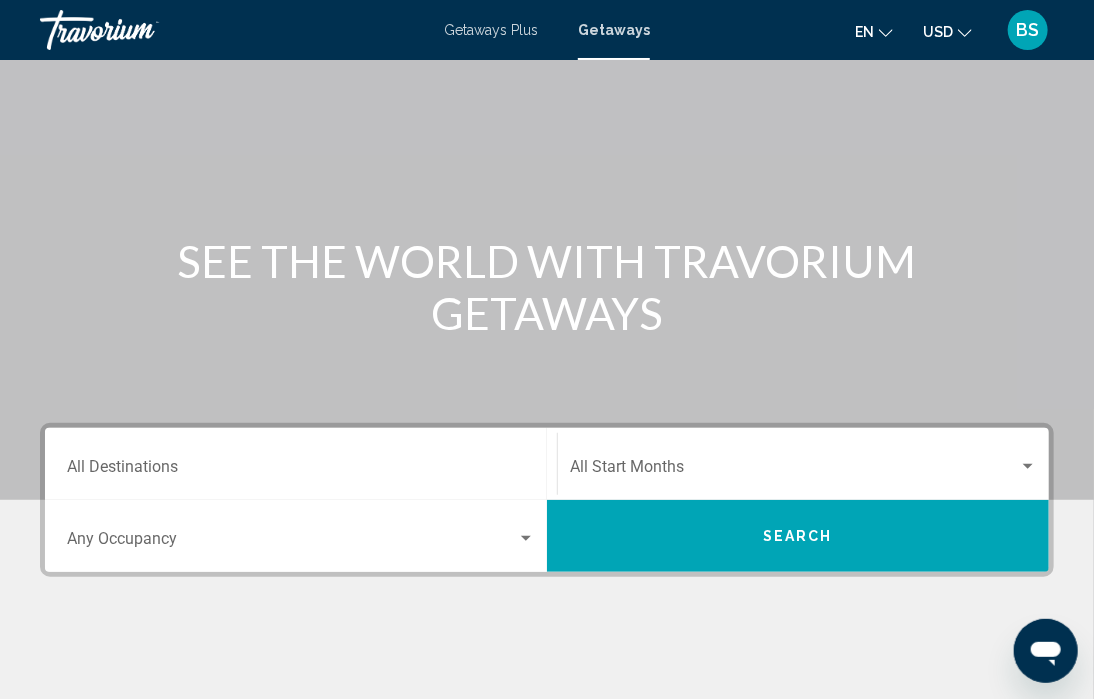 click on "Destination All Destinations" at bounding box center (301, 471) 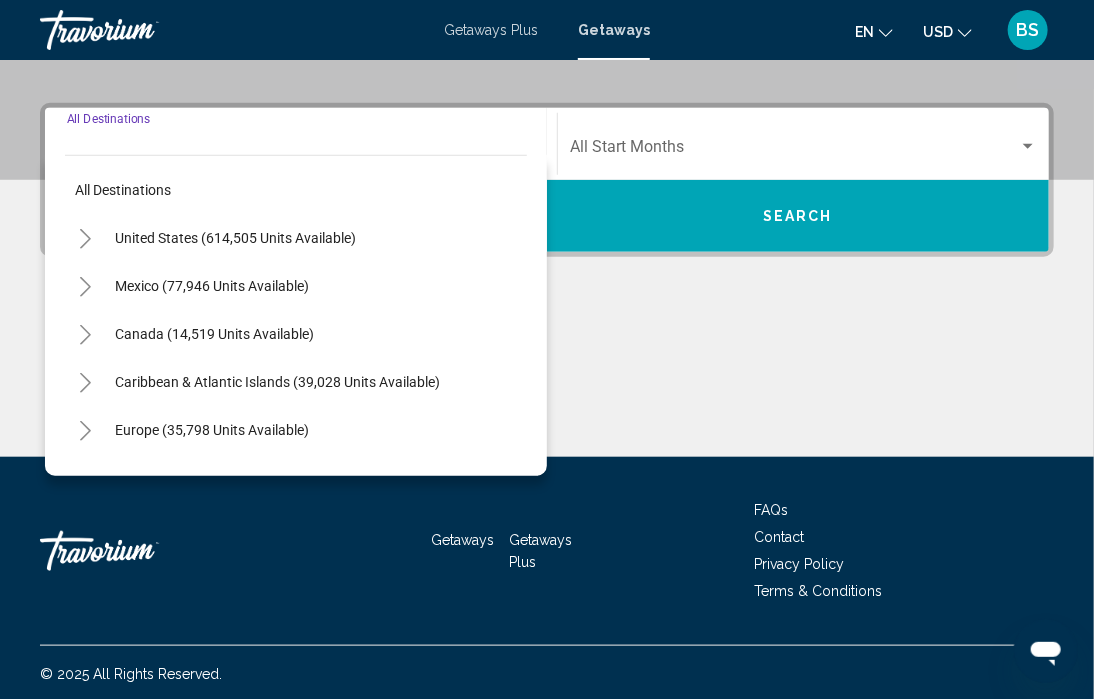 scroll, scrollTop: 422, scrollLeft: 0, axis: vertical 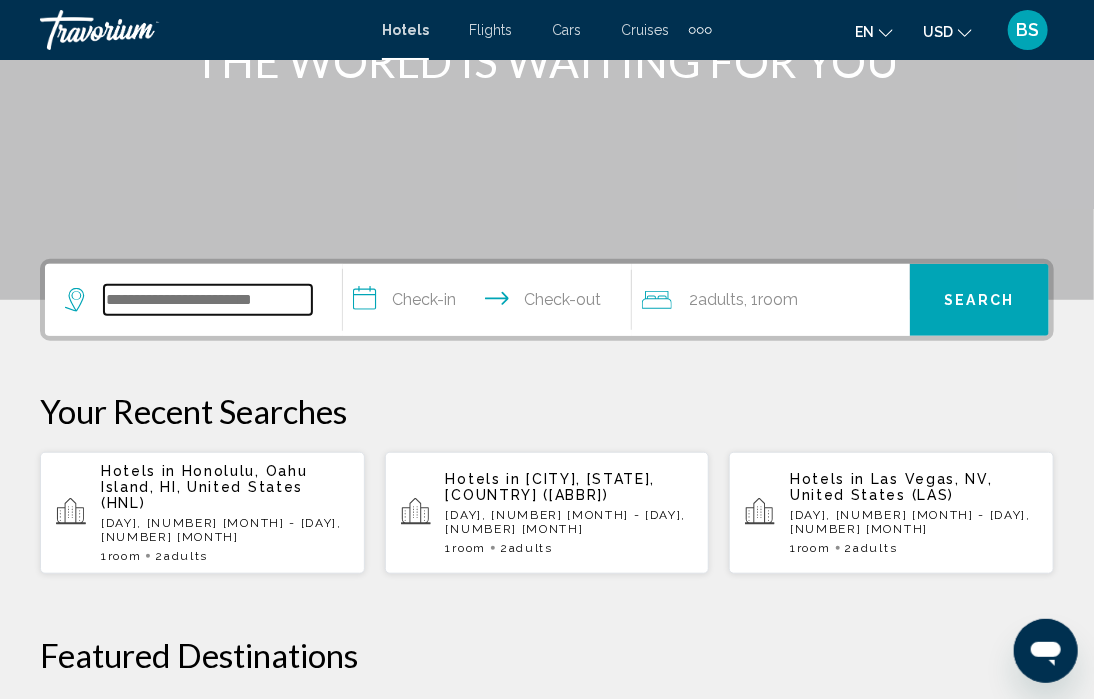 click at bounding box center (208, 300) 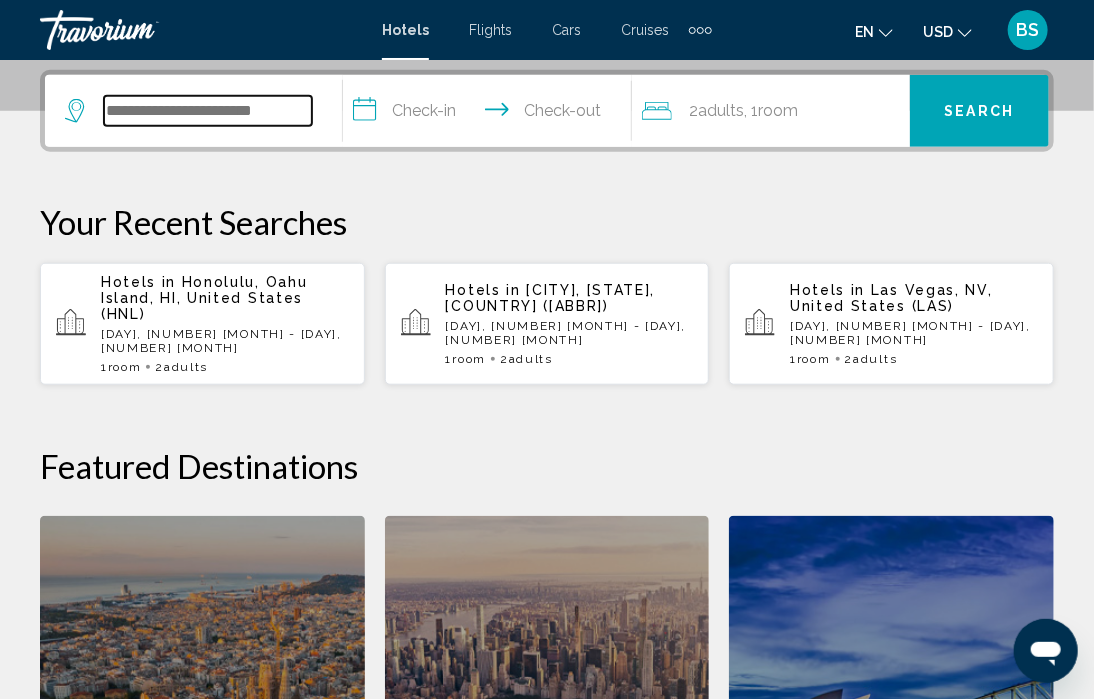 scroll, scrollTop: 493, scrollLeft: 0, axis: vertical 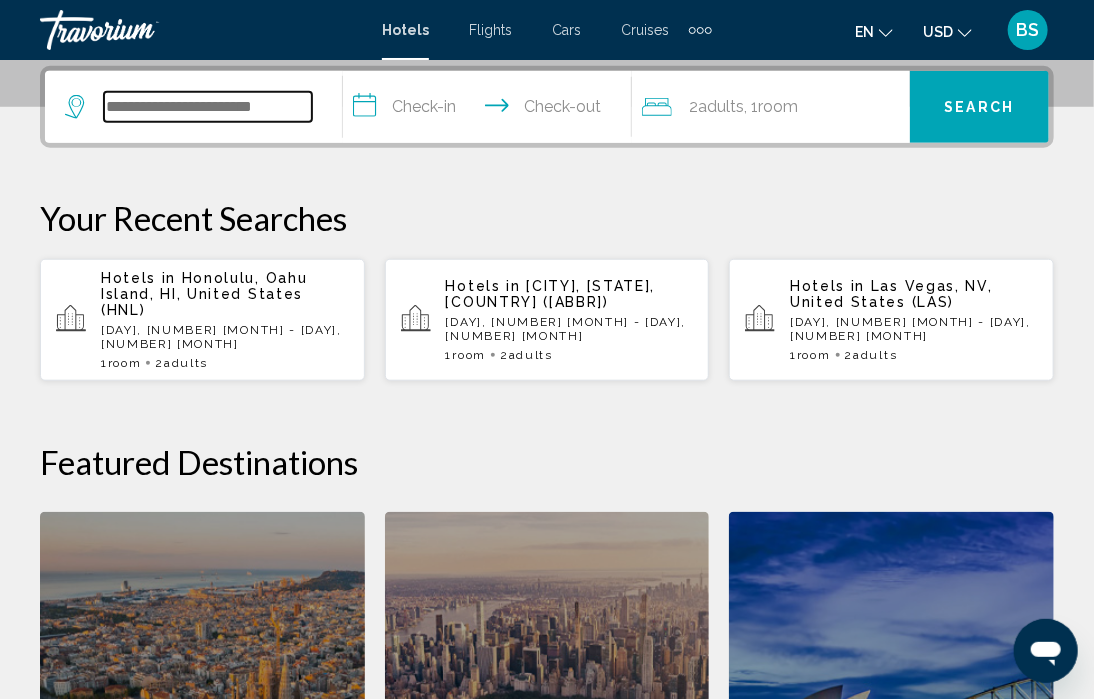 click at bounding box center (208, 107) 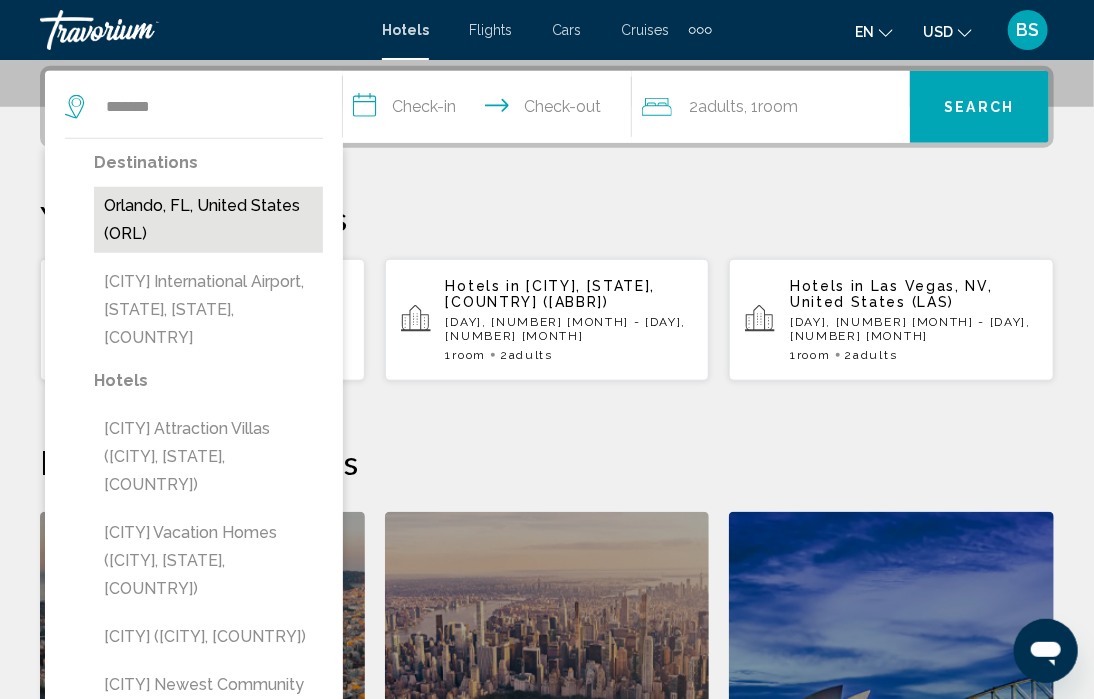 click on "Orlando, FL, United States (ORL)" at bounding box center [208, 220] 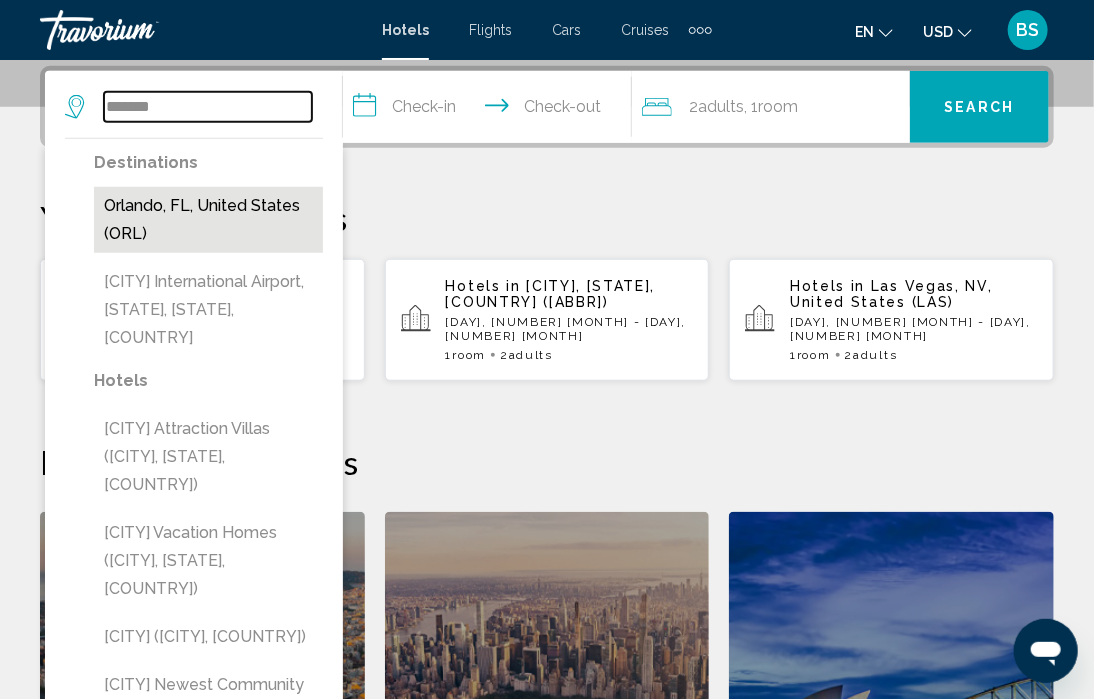 type on "**********" 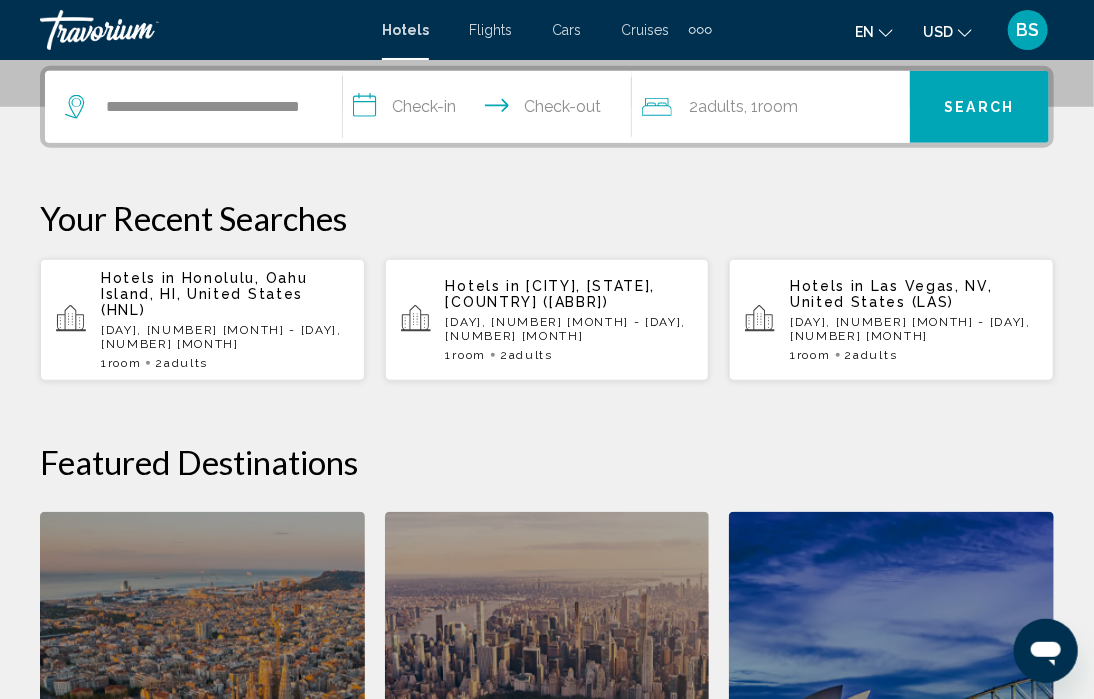 click on "**********" at bounding box center [491, 110] 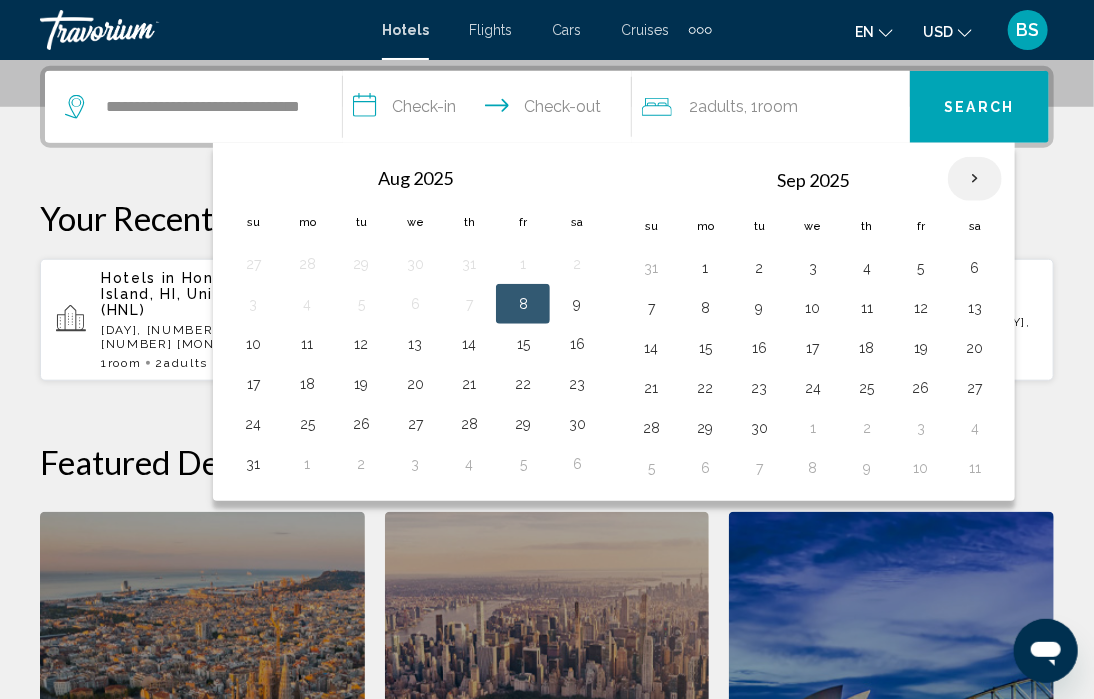 click at bounding box center (975, 179) 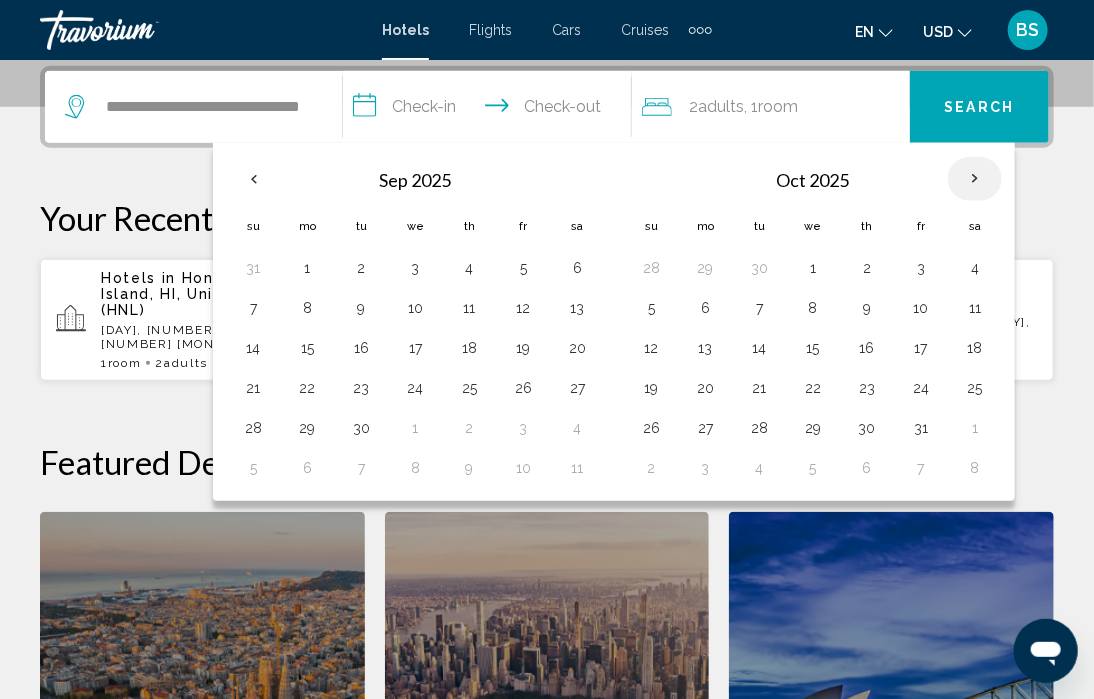 click at bounding box center [975, 179] 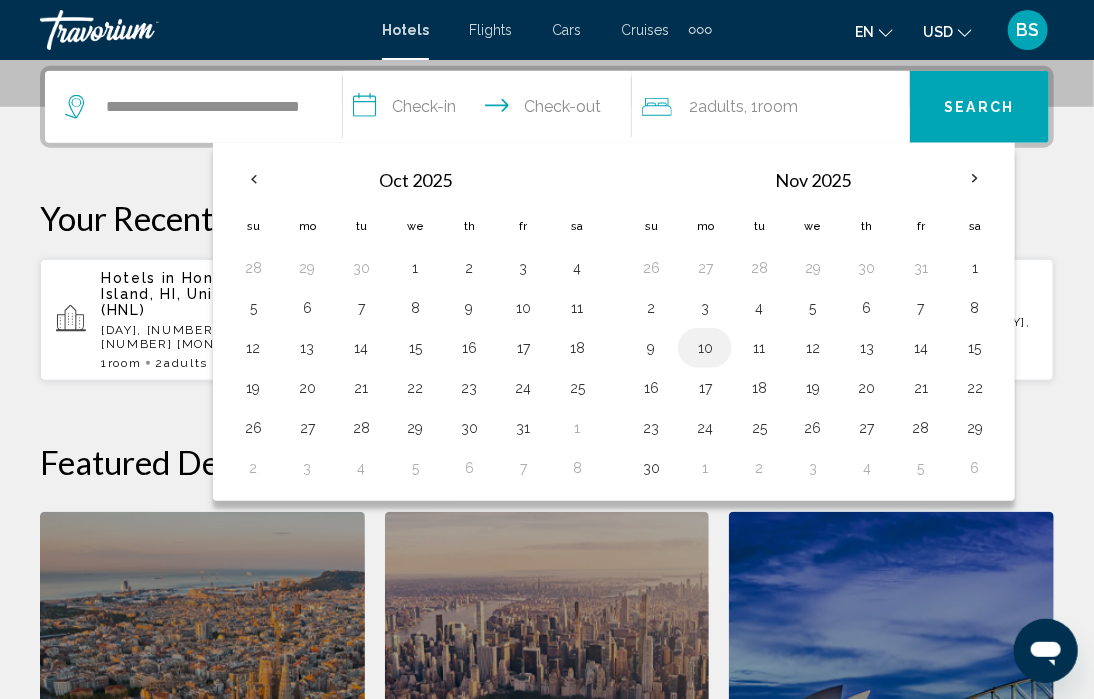 click on "10" at bounding box center (705, 348) 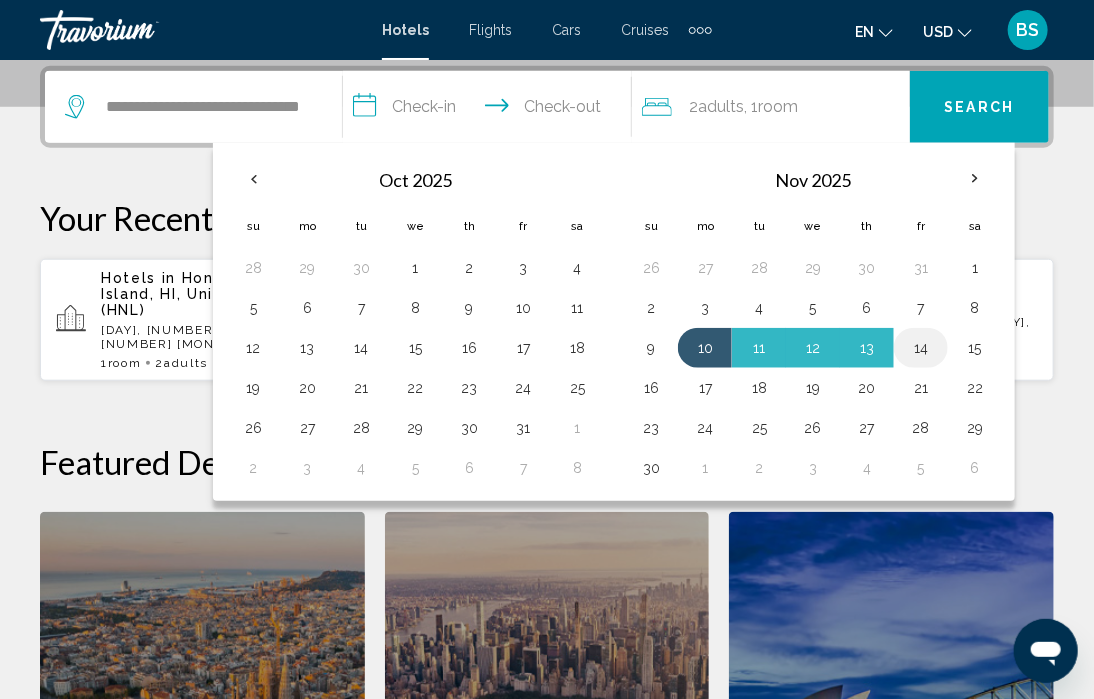 click on "14" at bounding box center (921, 348) 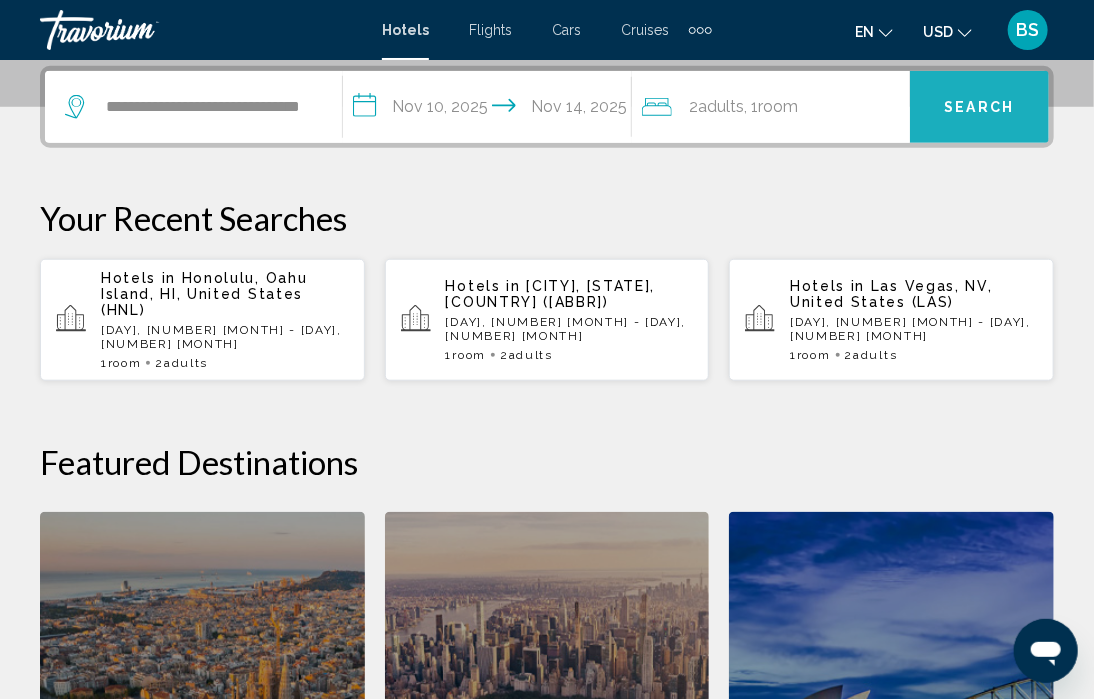 click on "Search" at bounding box center (979, 107) 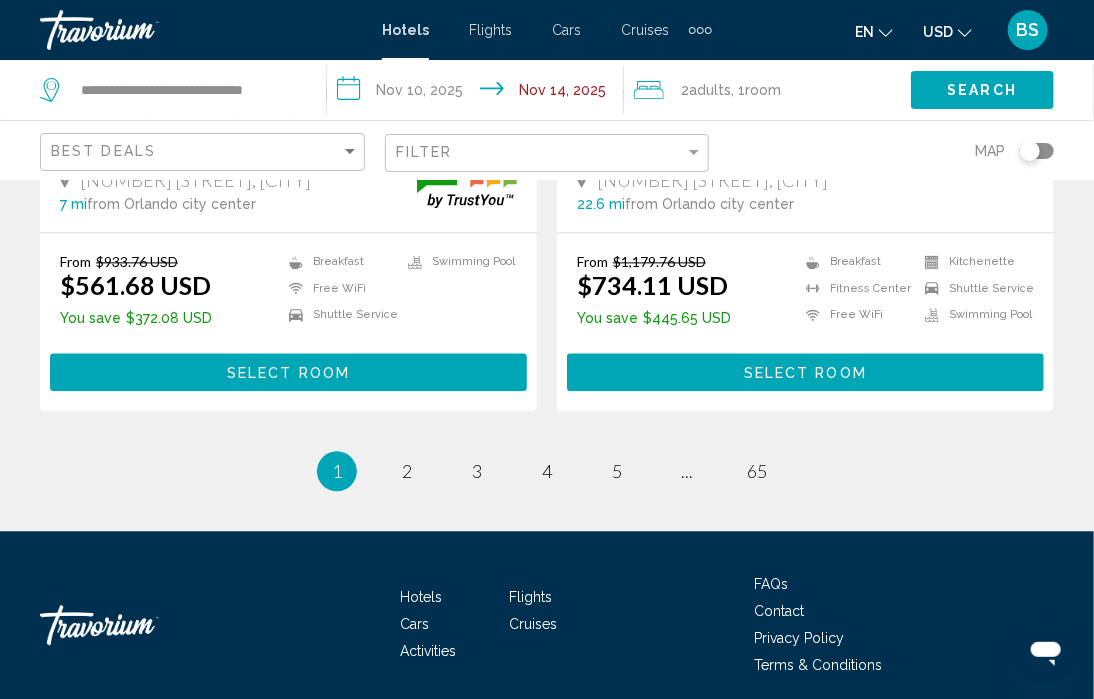 scroll, scrollTop: 4200, scrollLeft: 0, axis: vertical 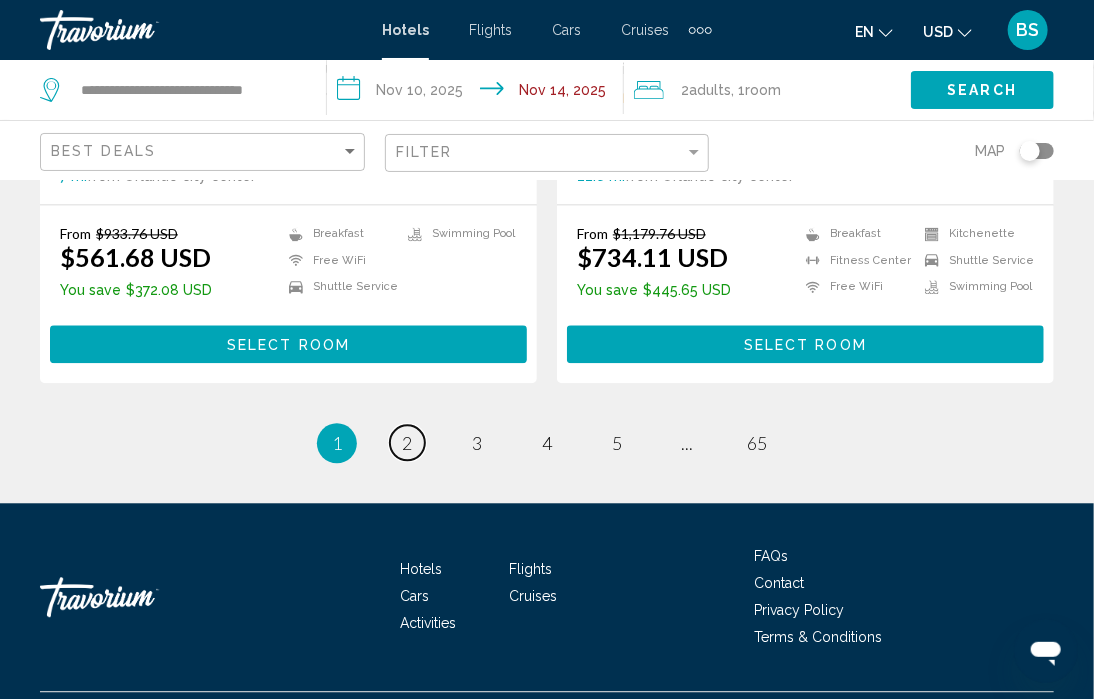click on "page  2" at bounding box center (407, 442) 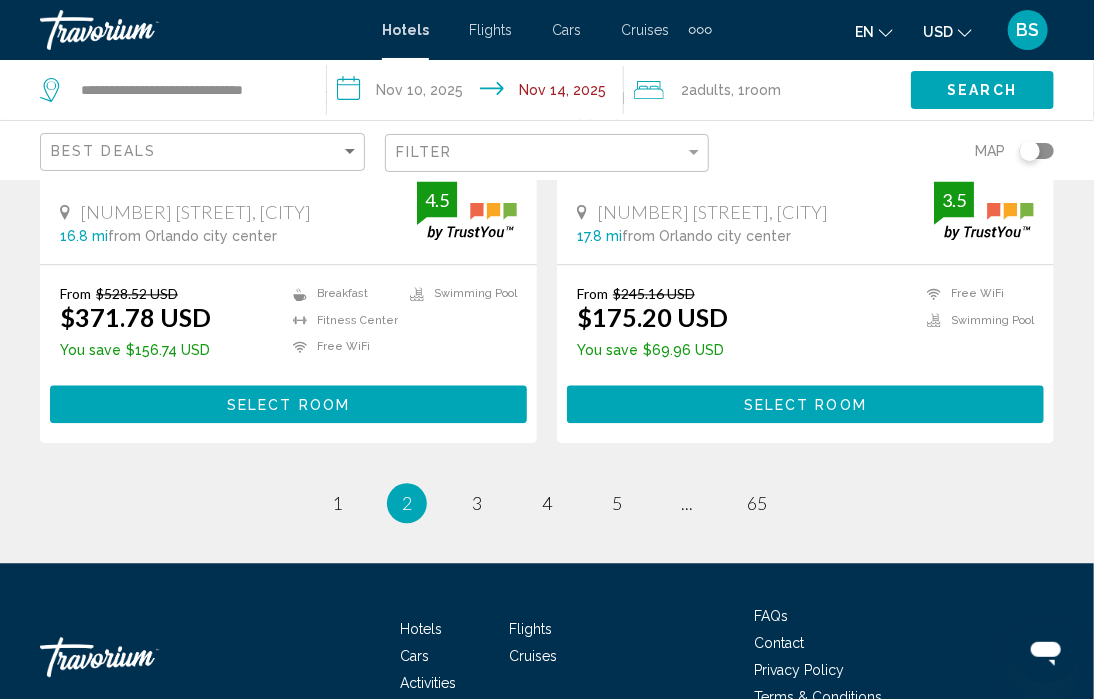 scroll, scrollTop: 4276, scrollLeft: 0, axis: vertical 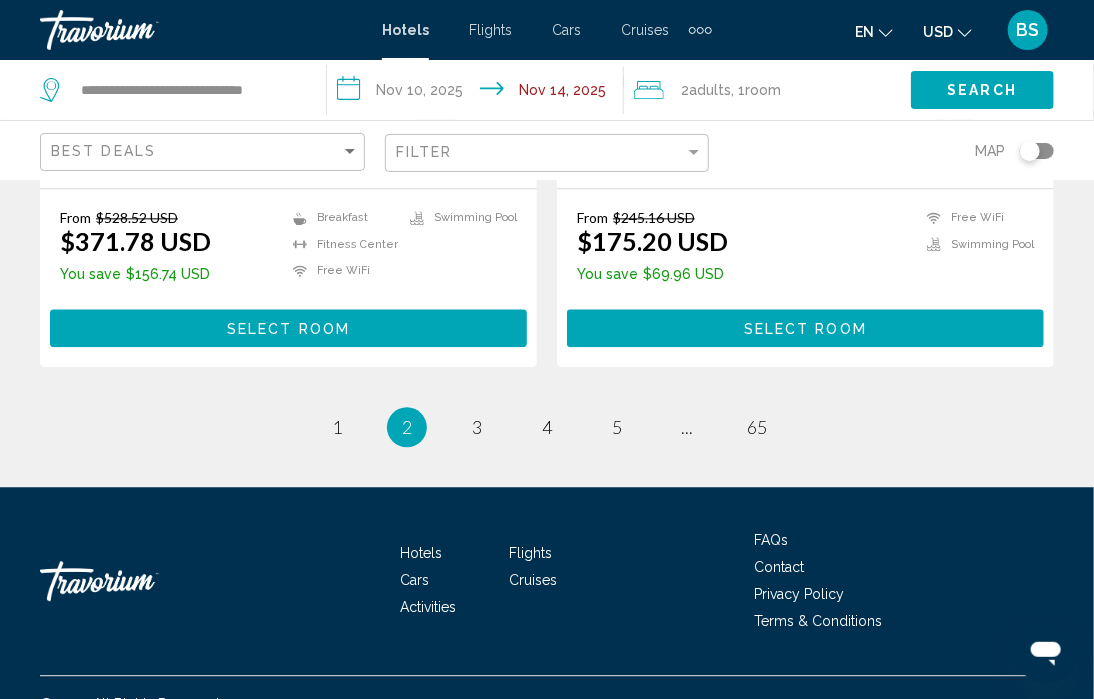 click at bounding box center (708, 30) 